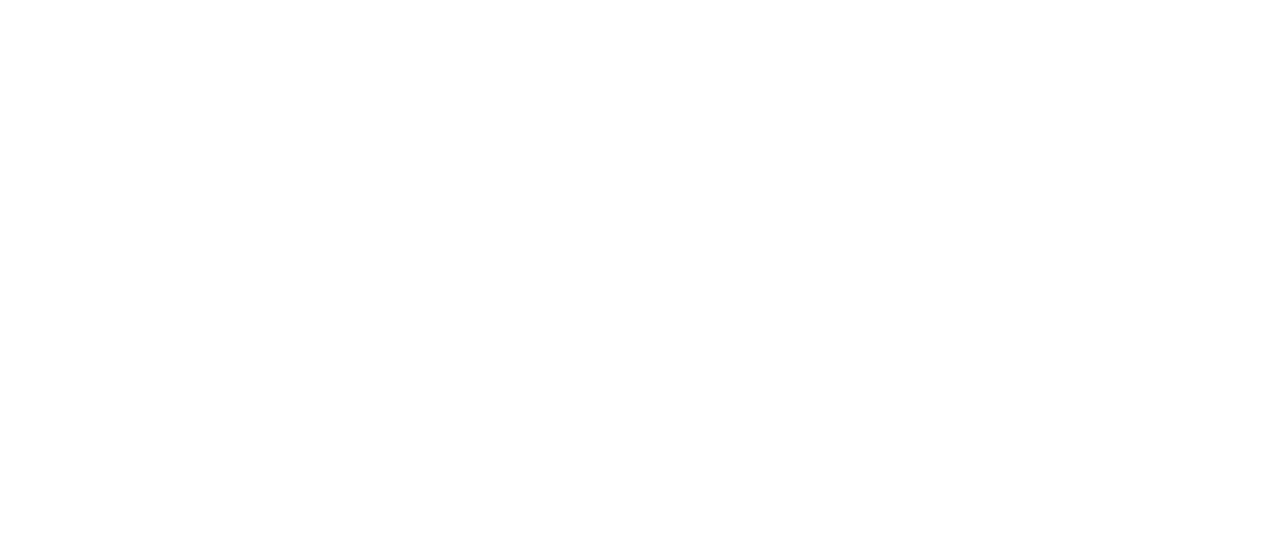 scroll, scrollTop: 0, scrollLeft: 0, axis: both 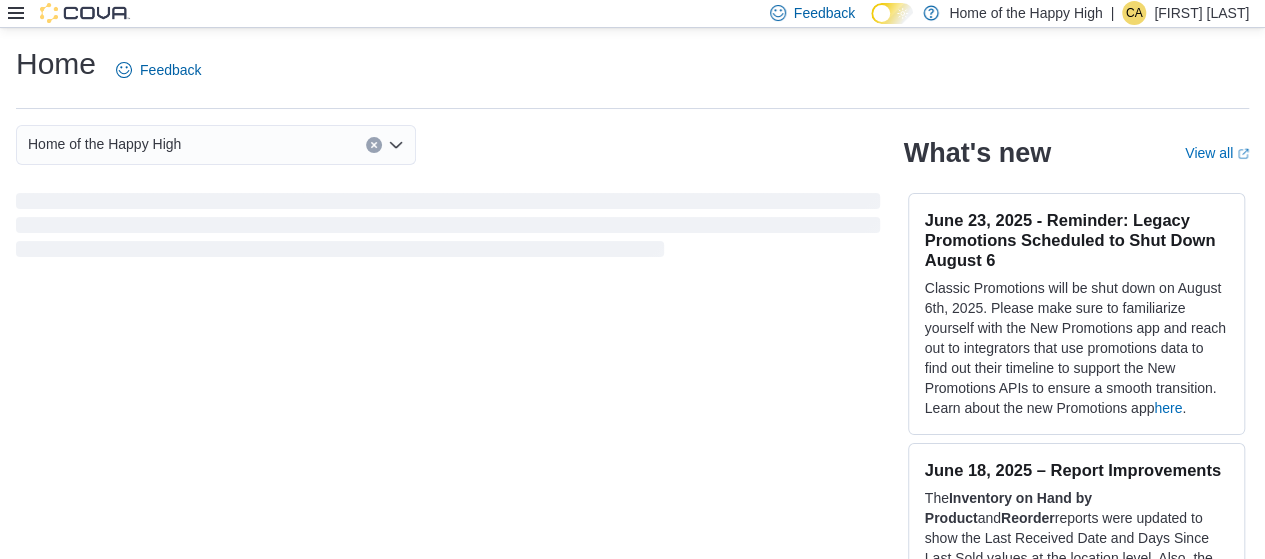 click on "Feedback Dark Mode Home of the Happy High | CA [FIRST] [LAST]" at bounding box center (632, 14) 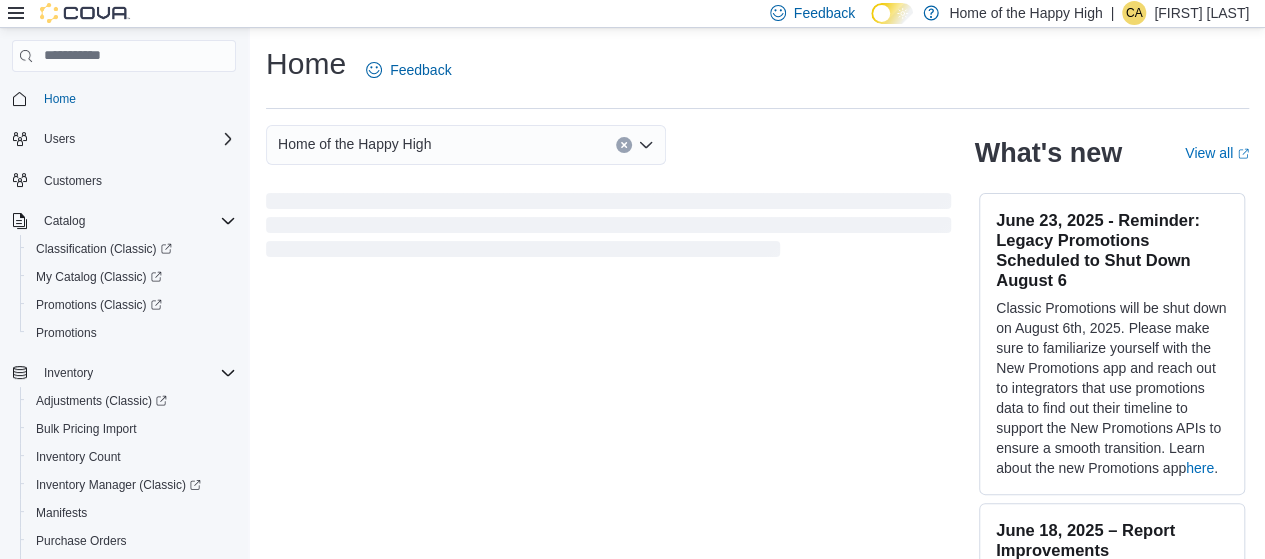 scroll, scrollTop: 321, scrollLeft: 0, axis: vertical 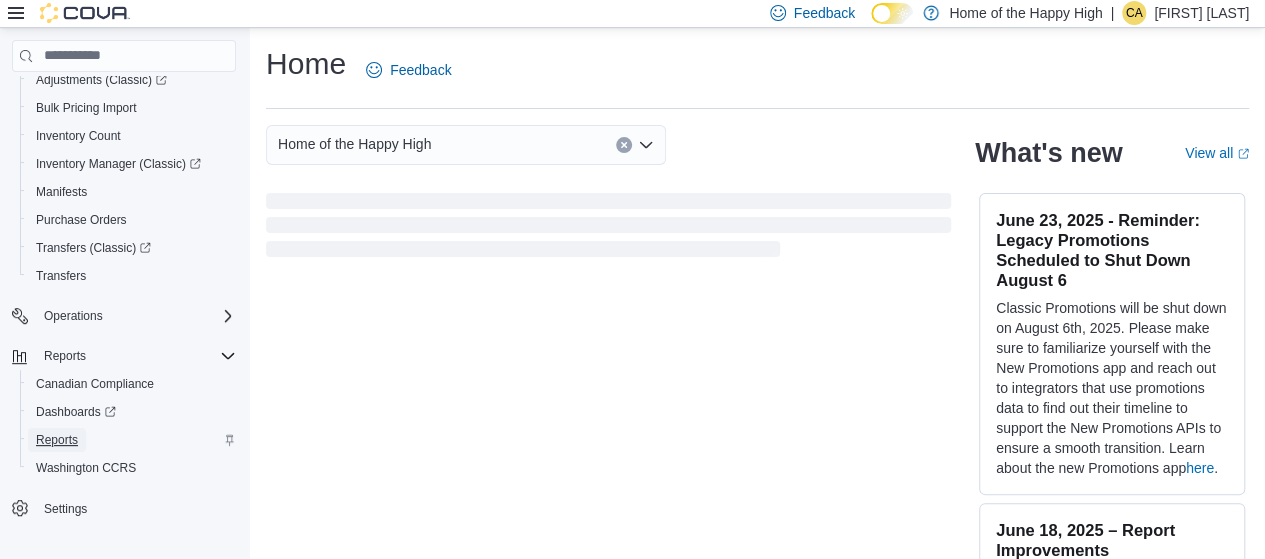 click on "Reports" at bounding box center (57, 440) 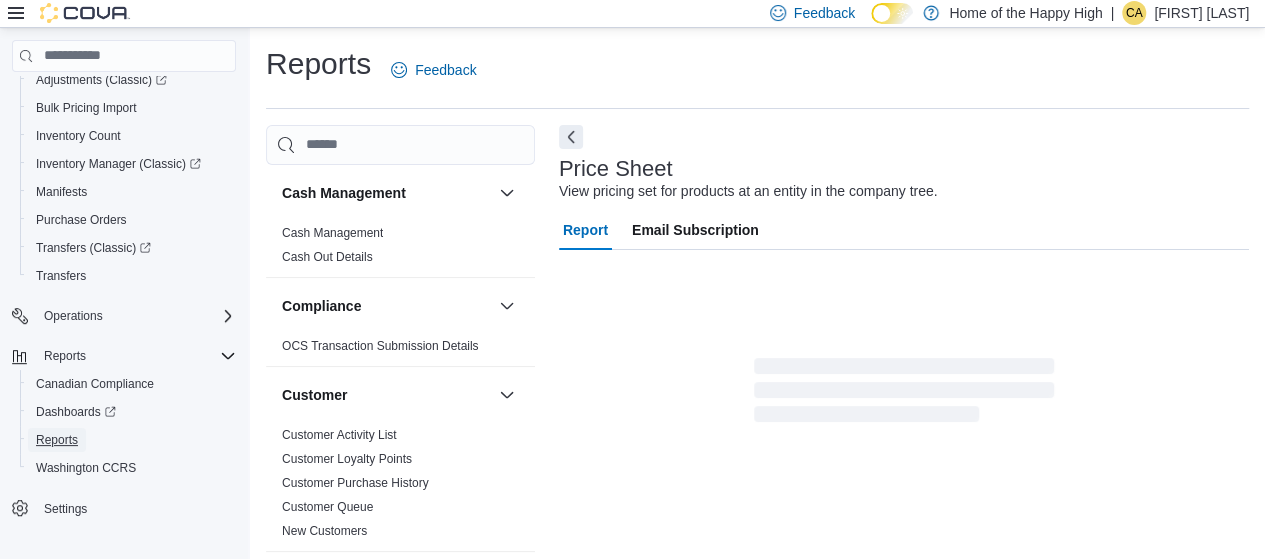 scroll, scrollTop: 500, scrollLeft: 0, axis: vertical 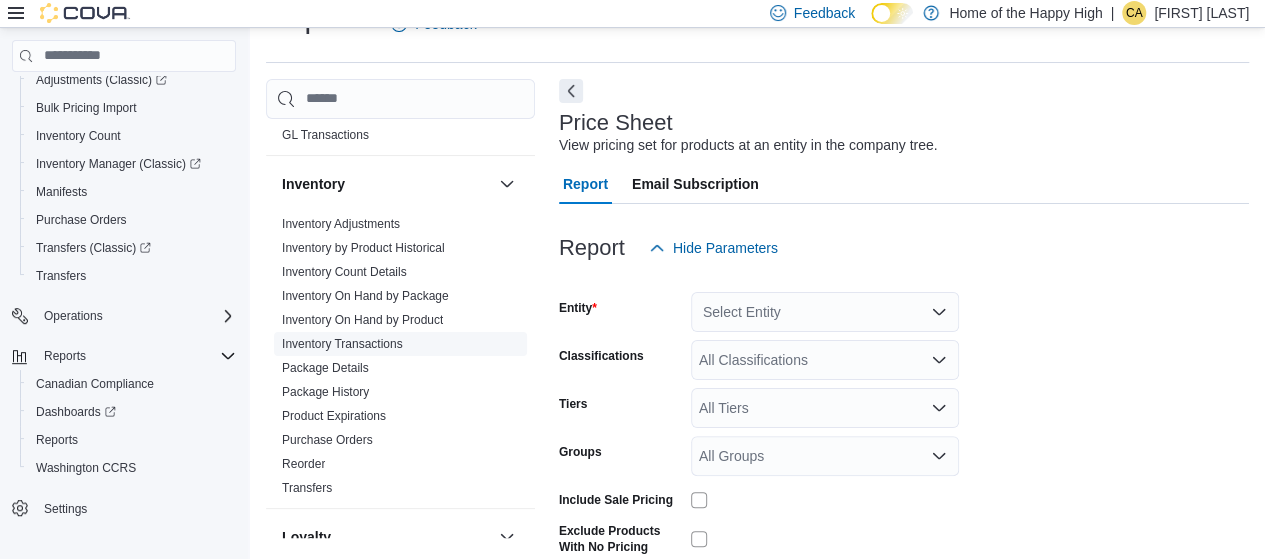 click on "Inventory Transactions" at bounding box center (342, 344) 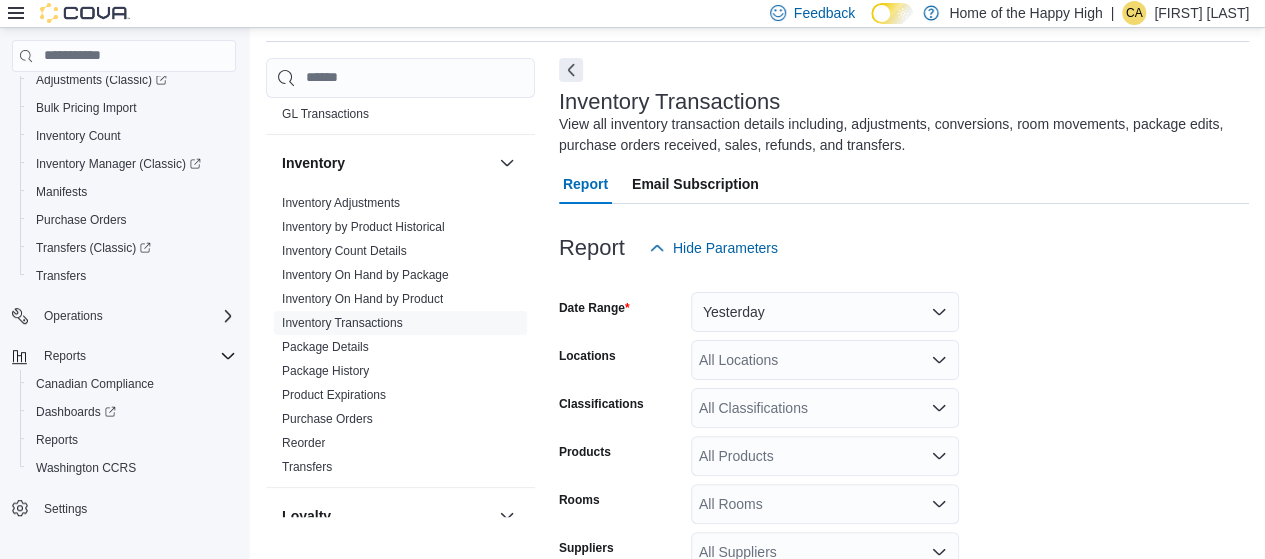 scroll, scrollTop: 267, scrollLeft: 0, axis: vertical 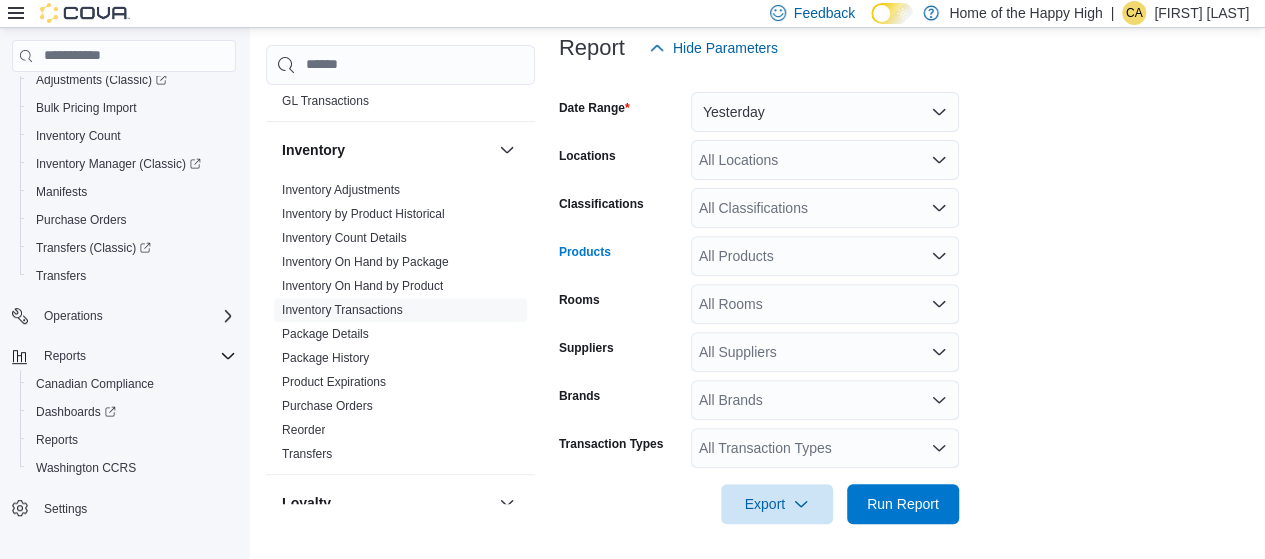 click on "All Products" at bounding box center (825, 256) 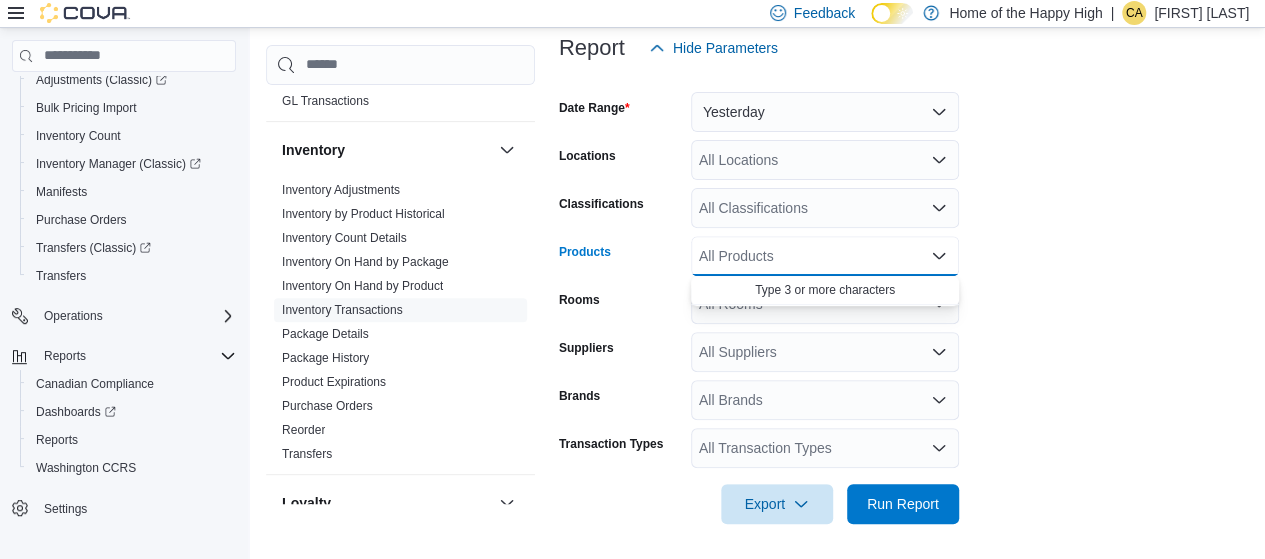 paste on "********" 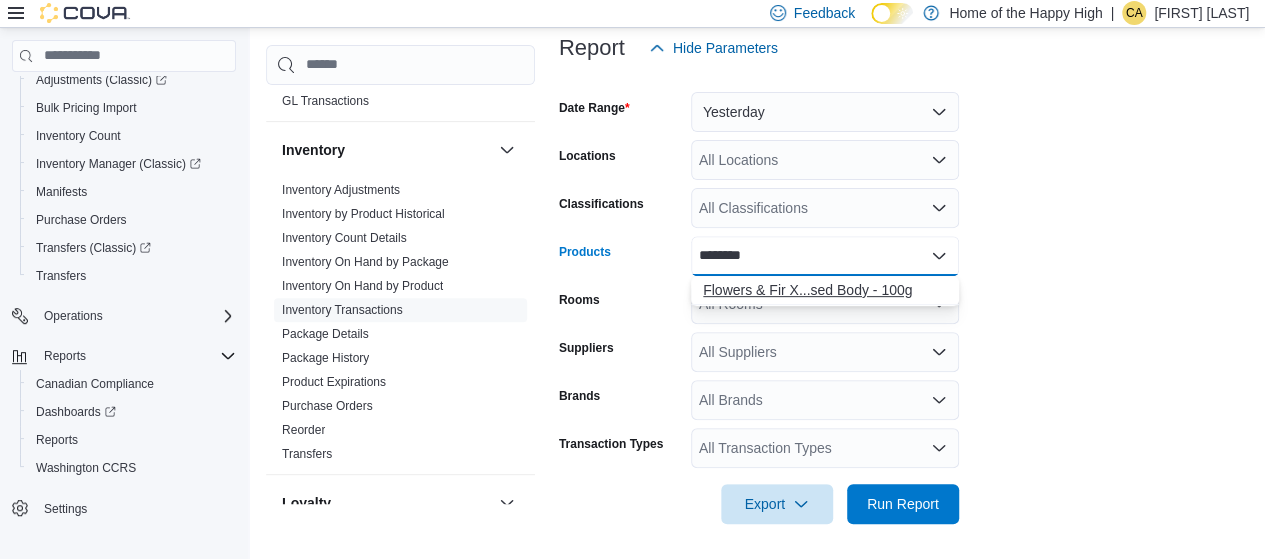 type on "********" 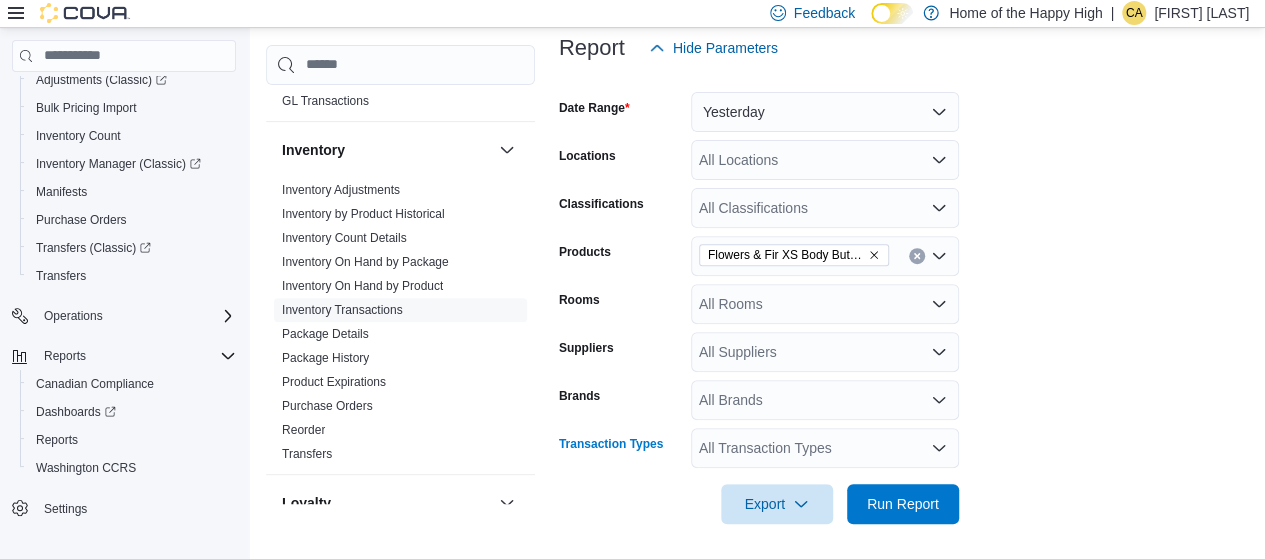 click on "All Transaction Types" at bounding box center [825, 448] 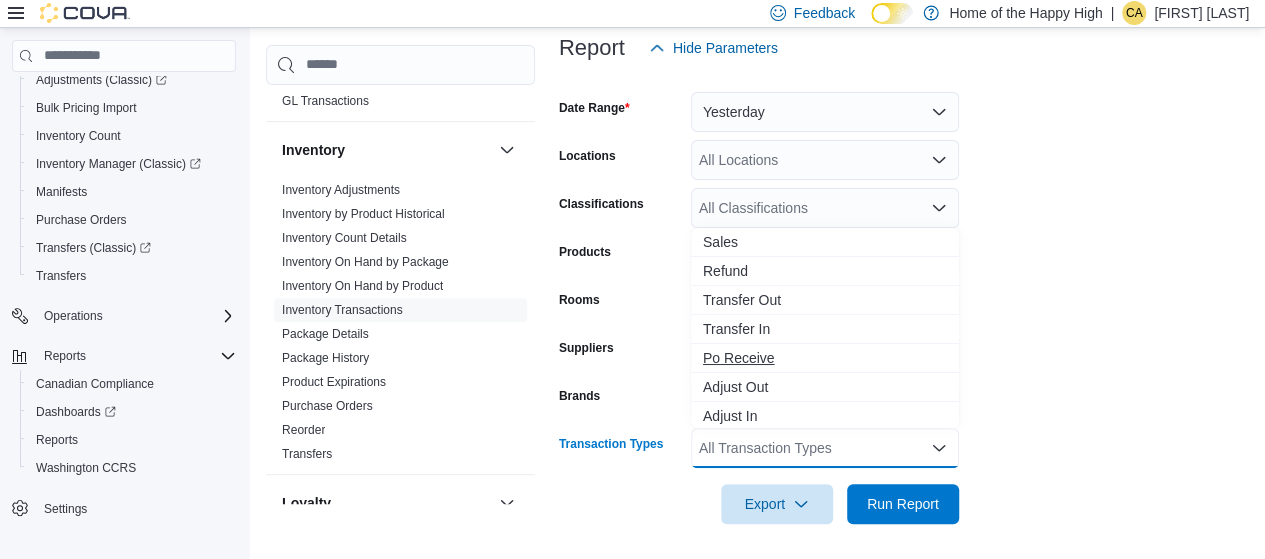 click on "Po Receive" at bounding box center (825, 358) 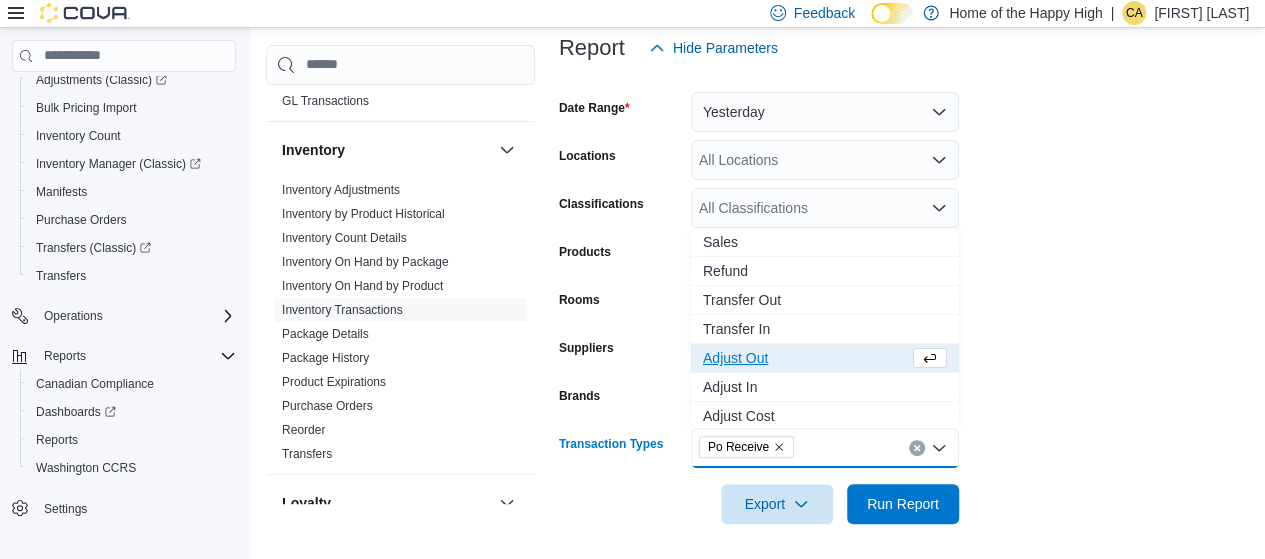 click on "Date Range Yesterday Locations All Locations Classifications All Classifications Products Flowers & Fir XS Body Butter - Jublee Skin - Infused Body - 100g Rooms All Rooms Suppliers All Suppliers Brands All Brands Transaction Types Po Receive Combo box. Selected. Po Receive. Press Backspace to delete Po Receive. Combo box input. All Transaction Types. Type some text or, to display a list of choices, press Down Arrow. To exit the list of choices, press Escape. Export  Run Report" at bounding box center [904, 296] 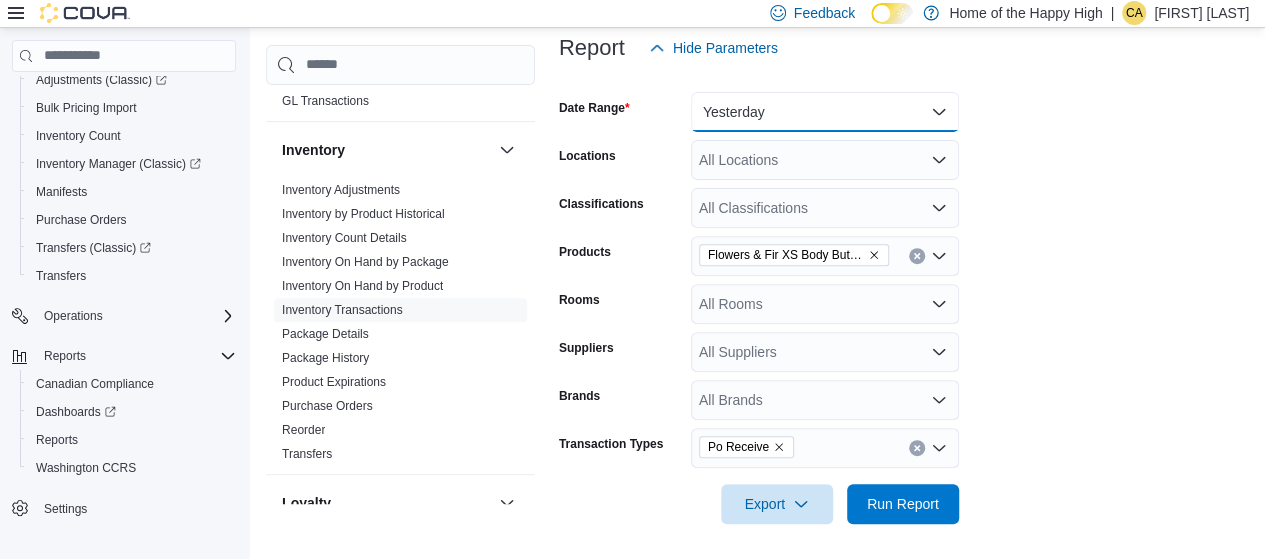 click on "Yesterday" at bounding box center (825, 112) 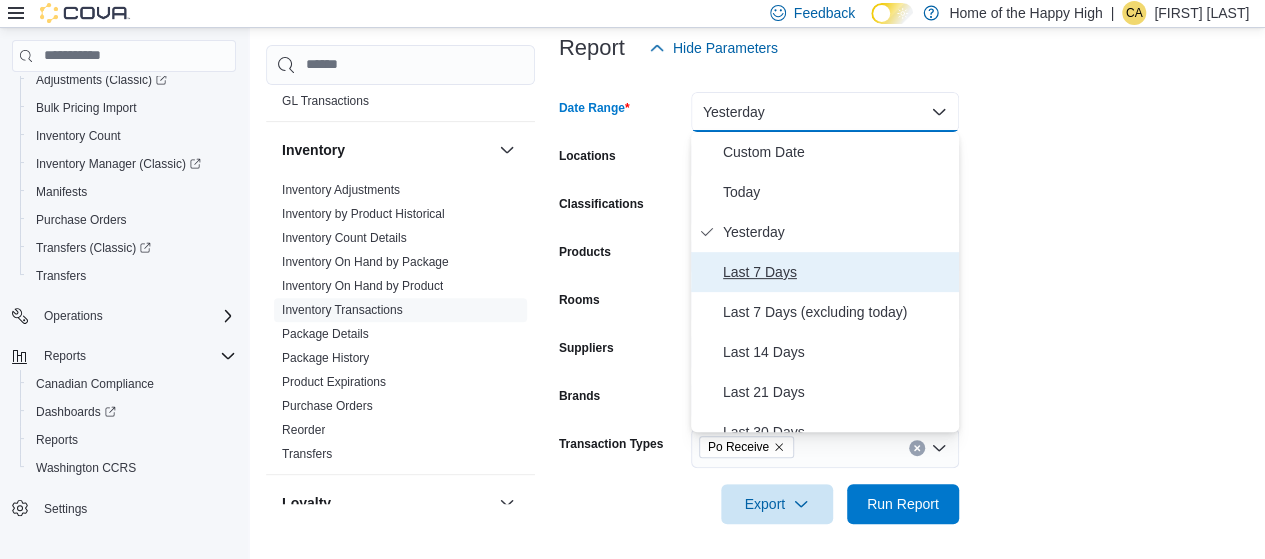 click on "Last 7 Days" at bounding box center [837, 272] 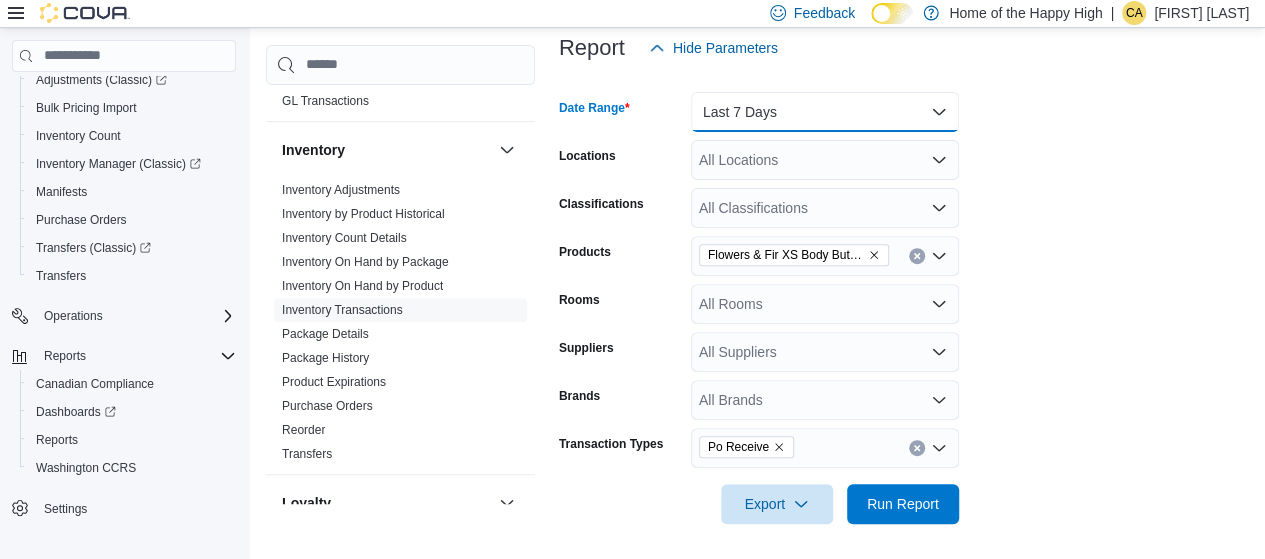 click on "Last 7 Days" at bounding box center (825, 112) 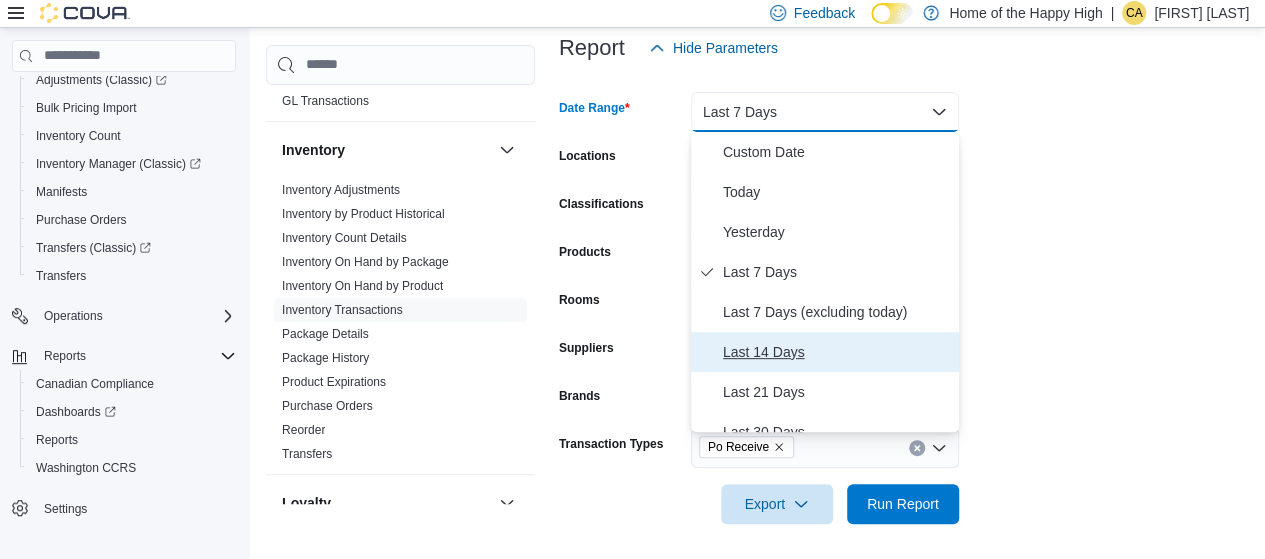 click on "Last 14 Days" at bounding box center [825, 352] 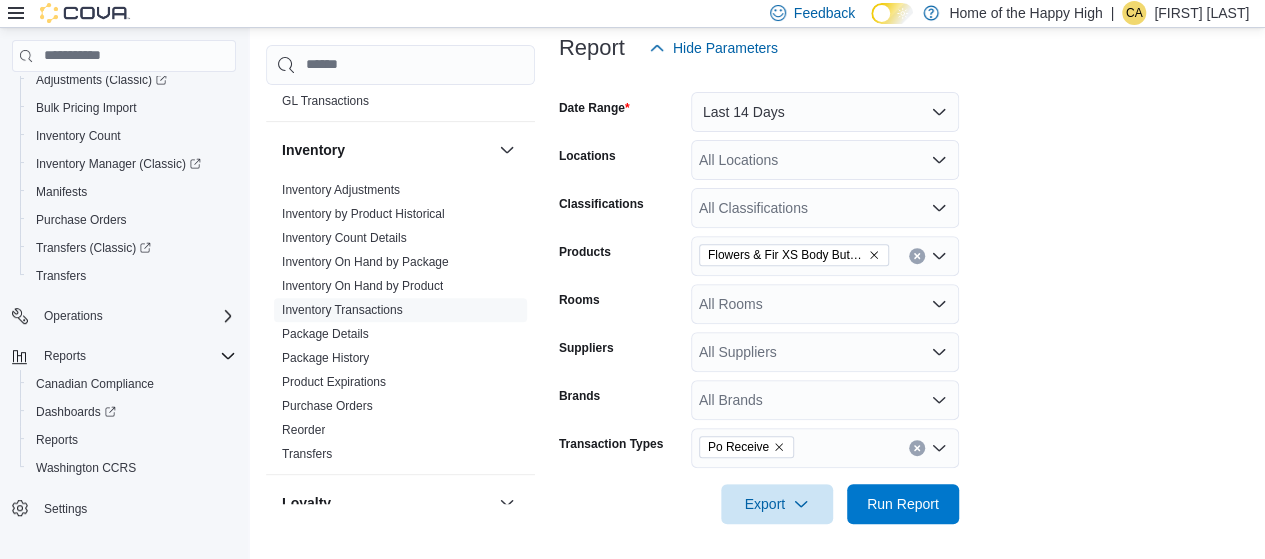 click on "Date Range Last 14 Days Locations All Locations Classifications All Classifications Products Flowers & Fir XS Body Butter - Jublee Skin - Infused Body - 100g Rooms All Rooms Suppliers All Suppliers Brands All Brands Transaction Types Po Receive Export  Run Report" at bounding box center (904, 296) 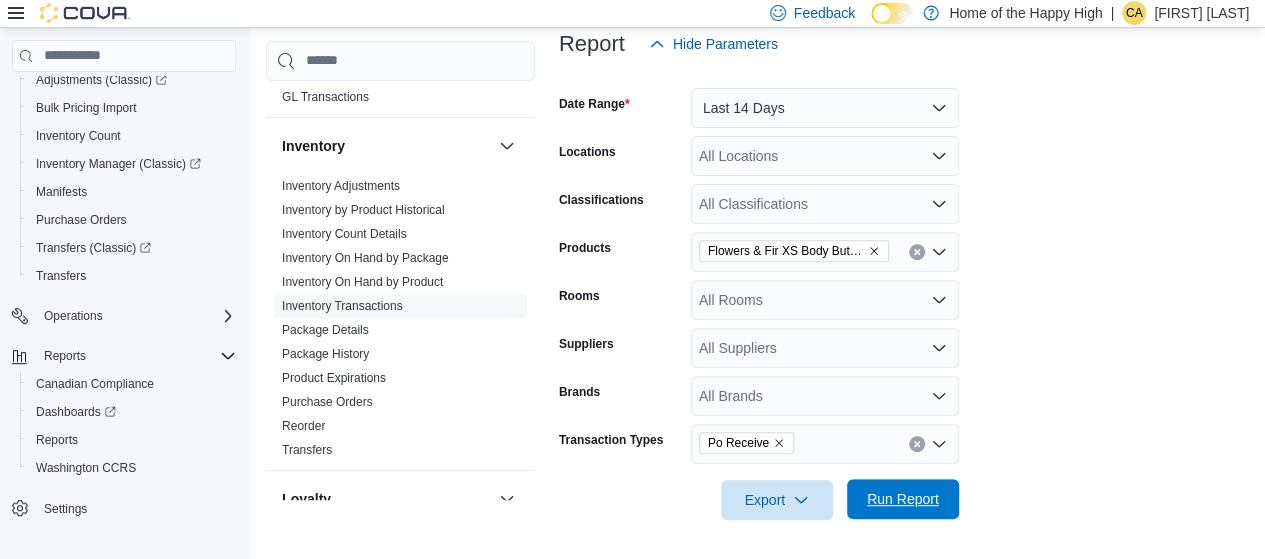 click on "Run Report" at bounding box center [903, 499] 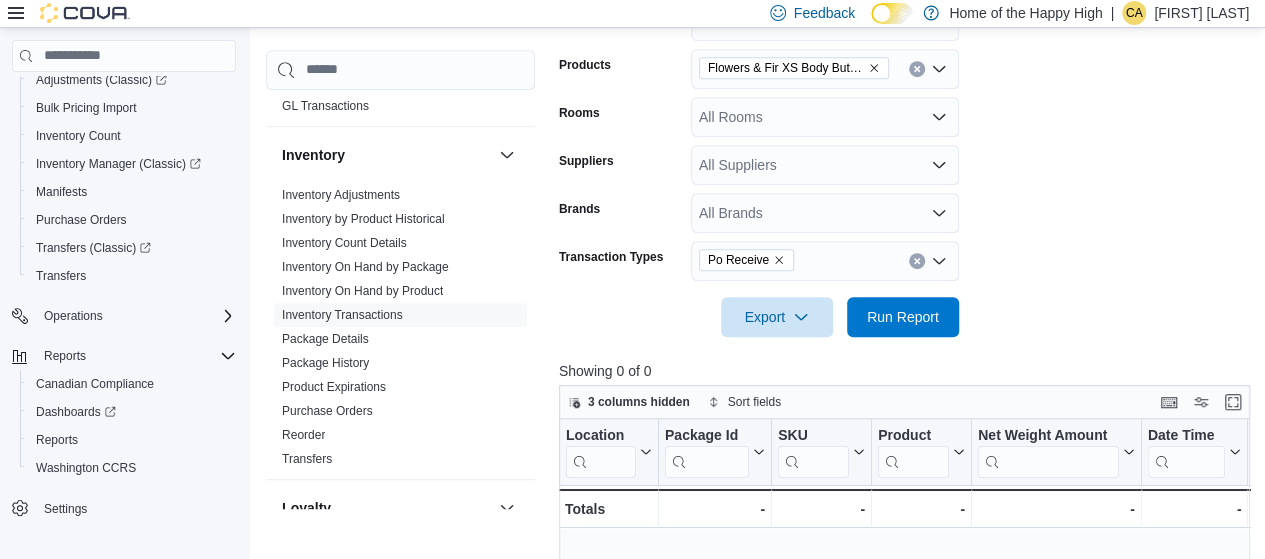 scroll, scrollTop: 443, scrollLeft: 0, axis: vertical 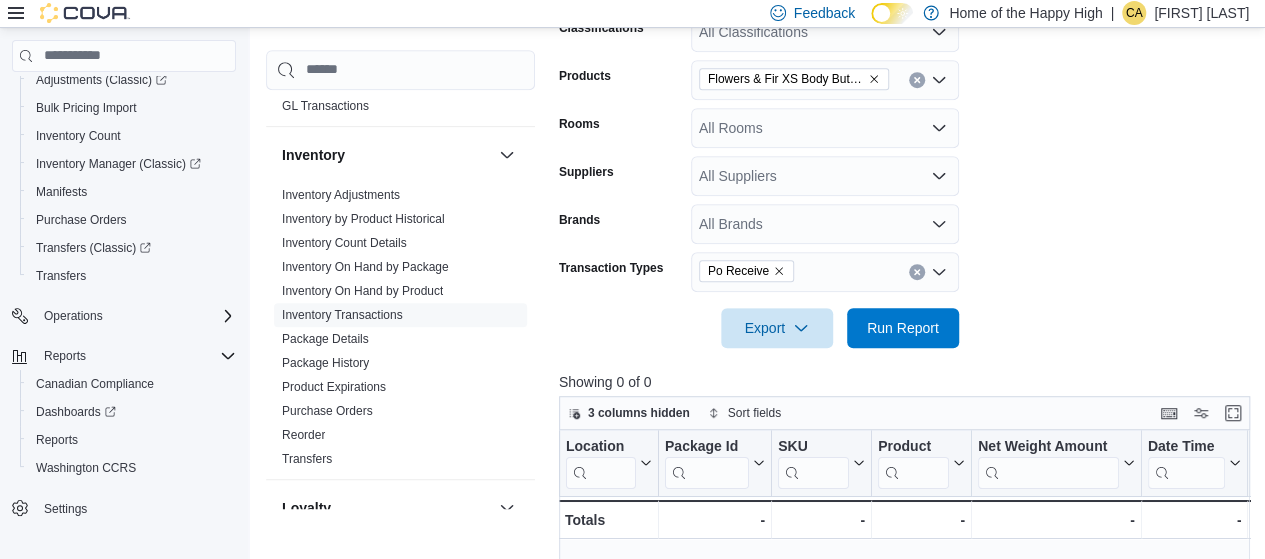 drag, startPoint x: 782, startPoint y: 271, endPoint x: 814, endPoint y: 269, distance: 32.06244 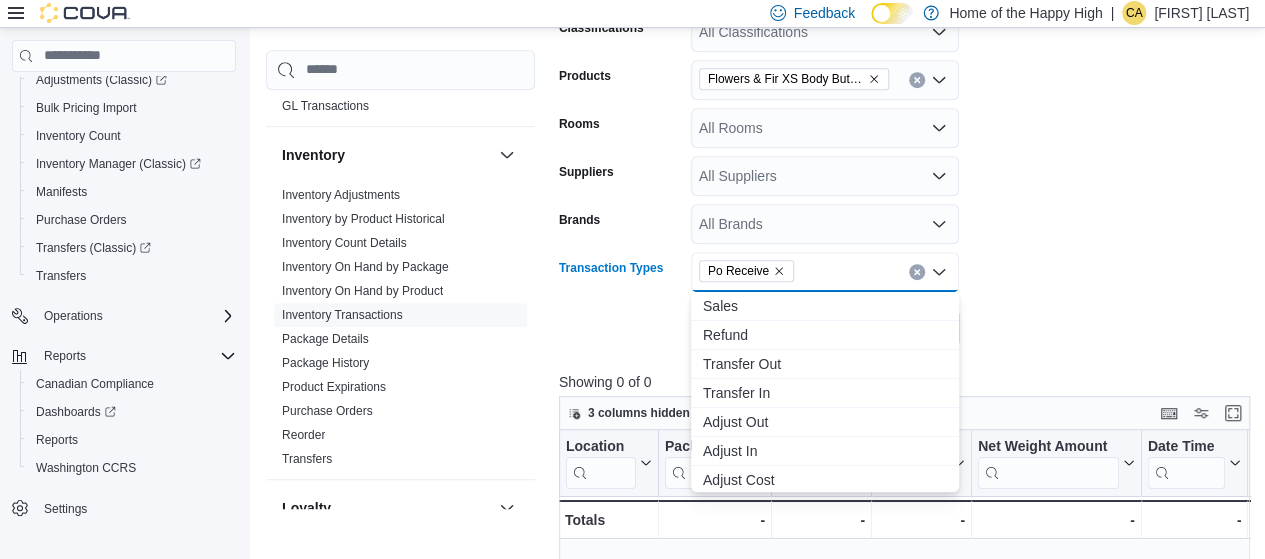click on "Po Receive Combo box. Selected. Po Receive. Press Backspace to delete Po Receive. Combo box input. All Transaction Types. Type some text or, to display a list of choices, press Down Arrow. To exit the list of choices, press Escape." at bounding box center [825, 272] 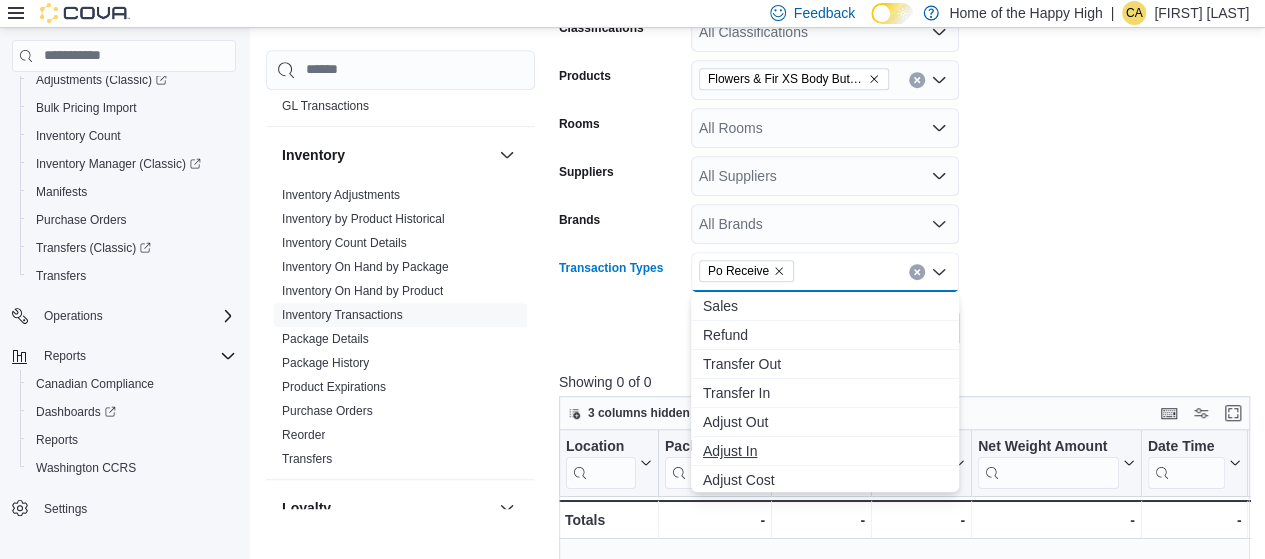 click on "Adjust In" at bounding box center (825, 451) 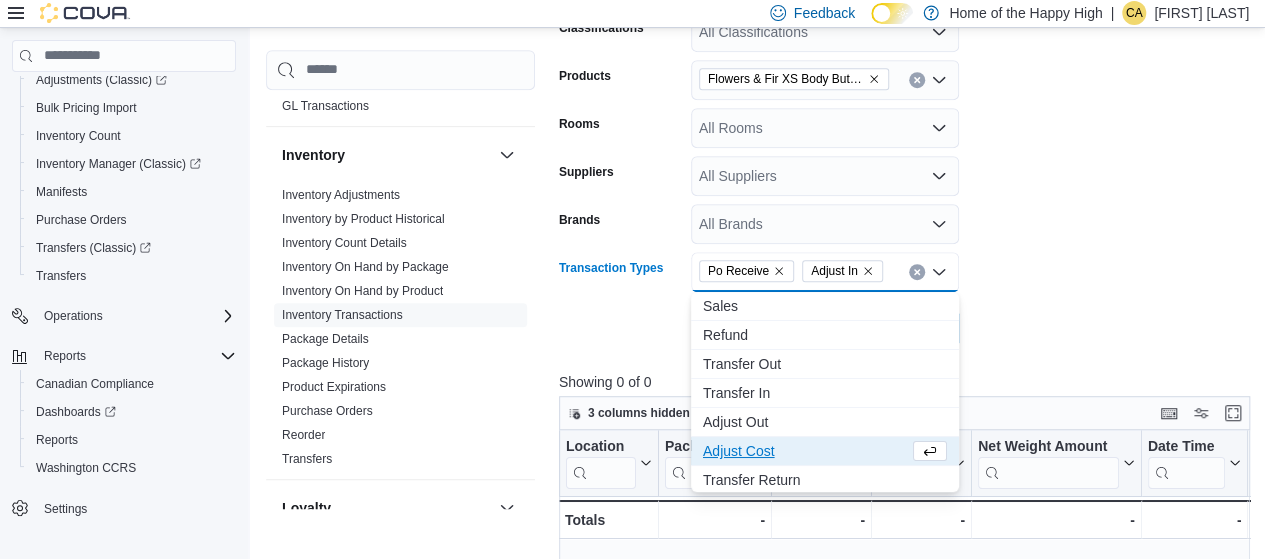 click at bounding box center (908, 300) 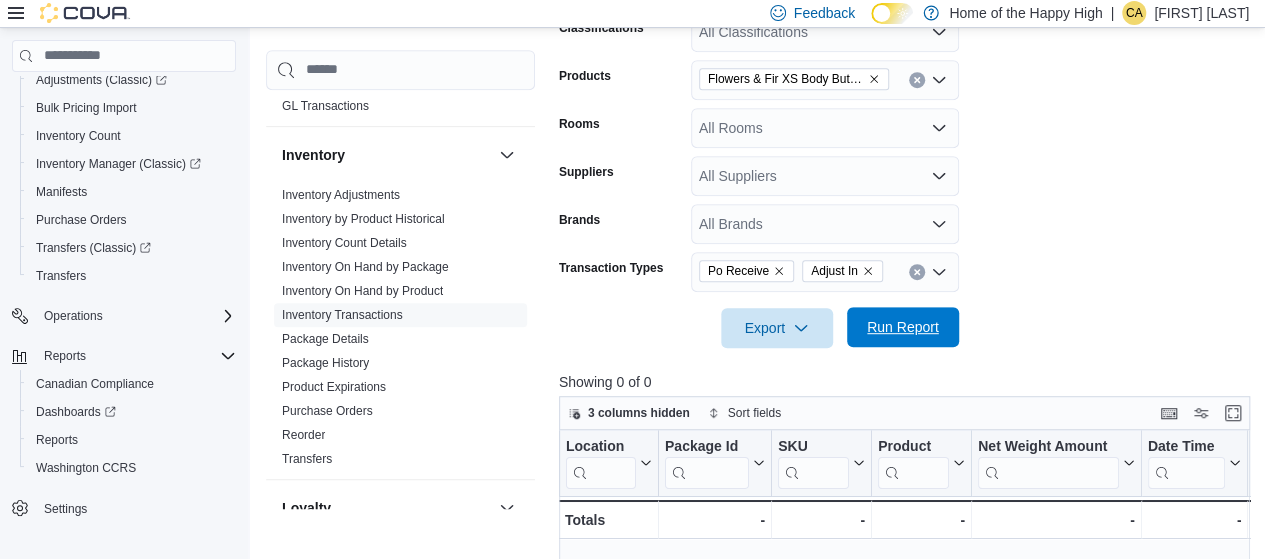 click on "Run Report" at bounding box center (903, 327) 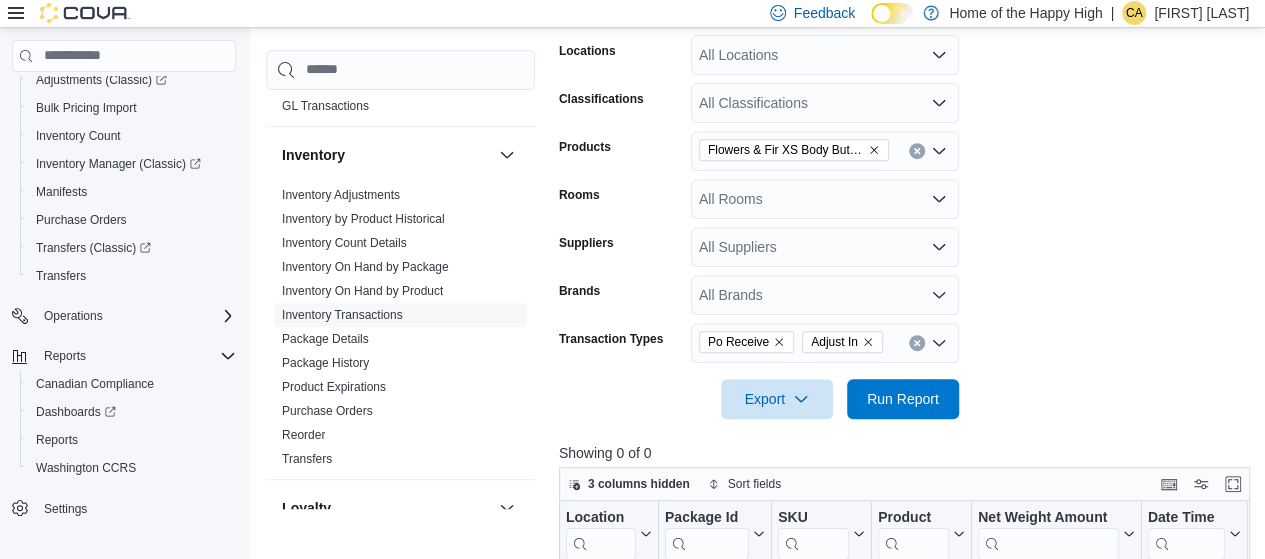 scroll, scrollTop: 343, scrollLeft: 0, axis: vertical 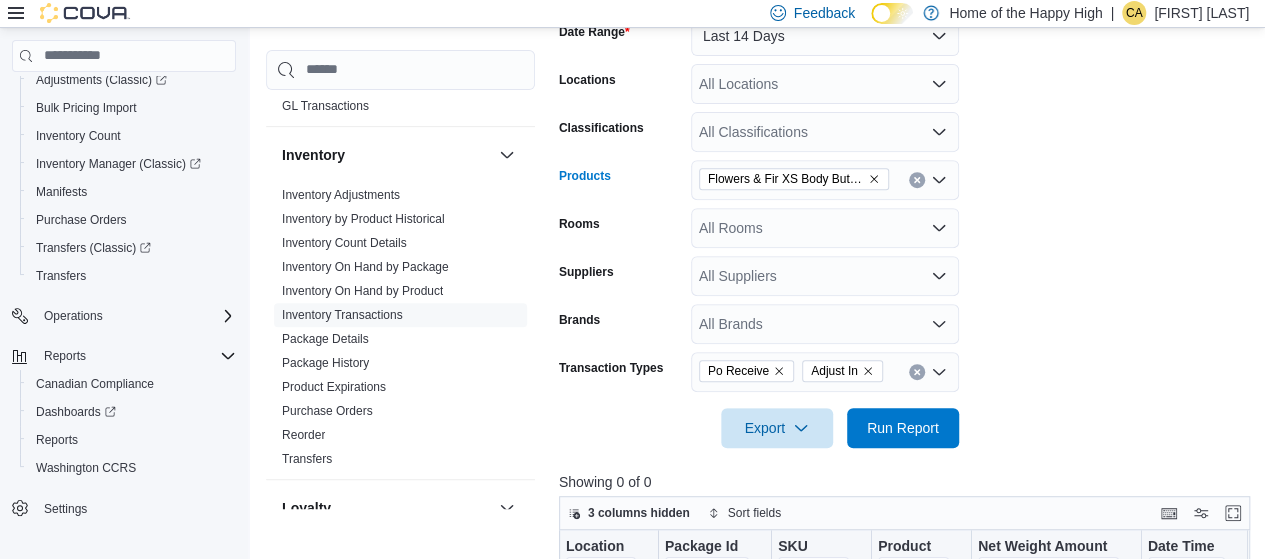 click 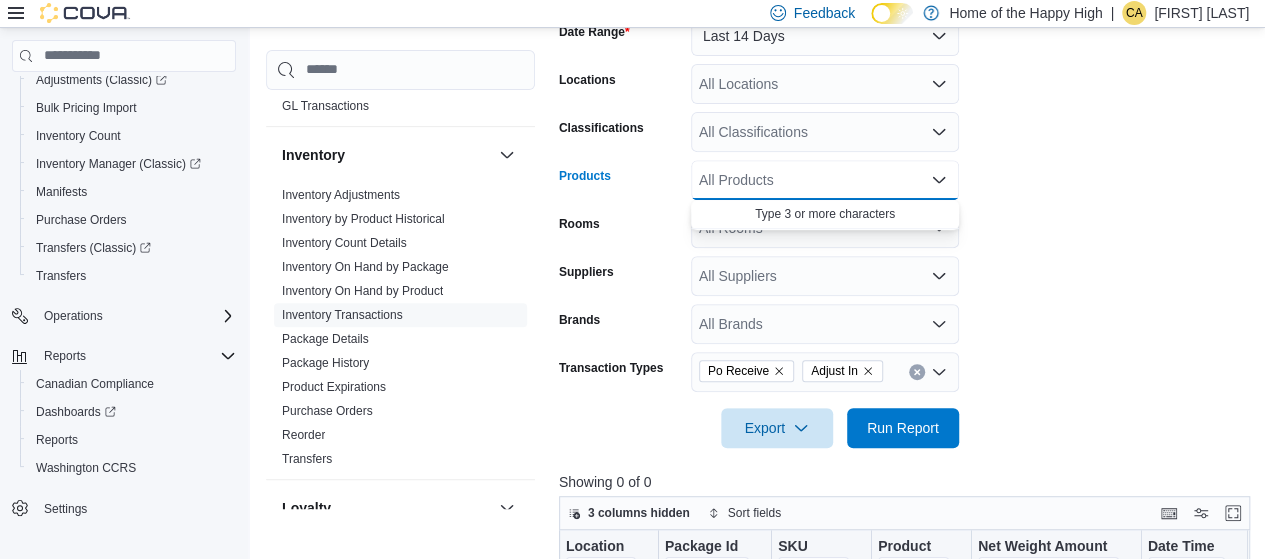 paste on "********" 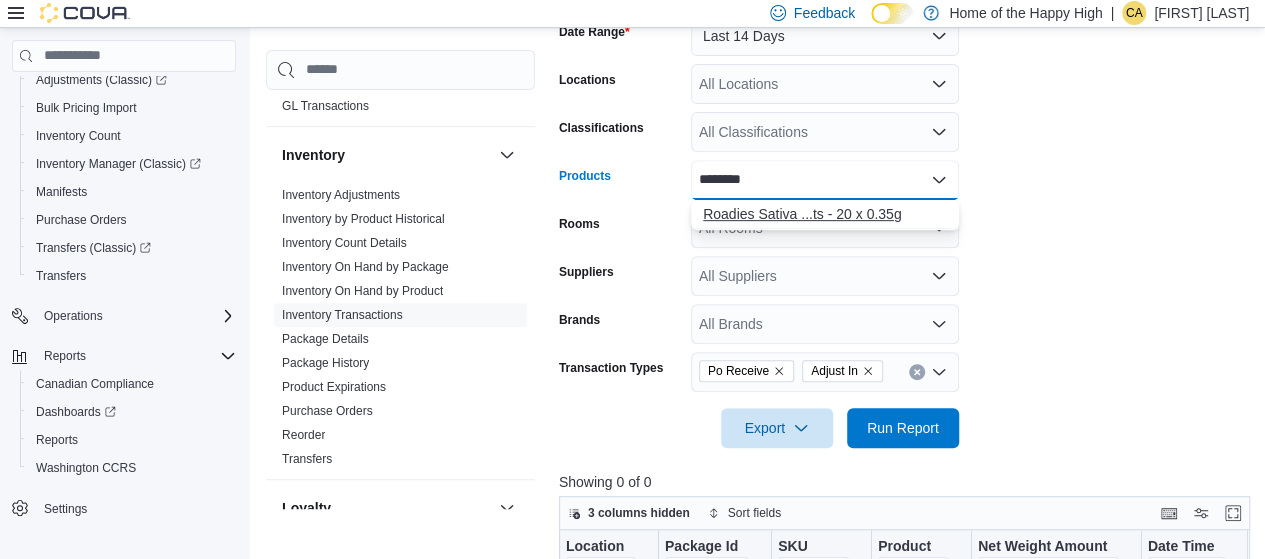type on "********" 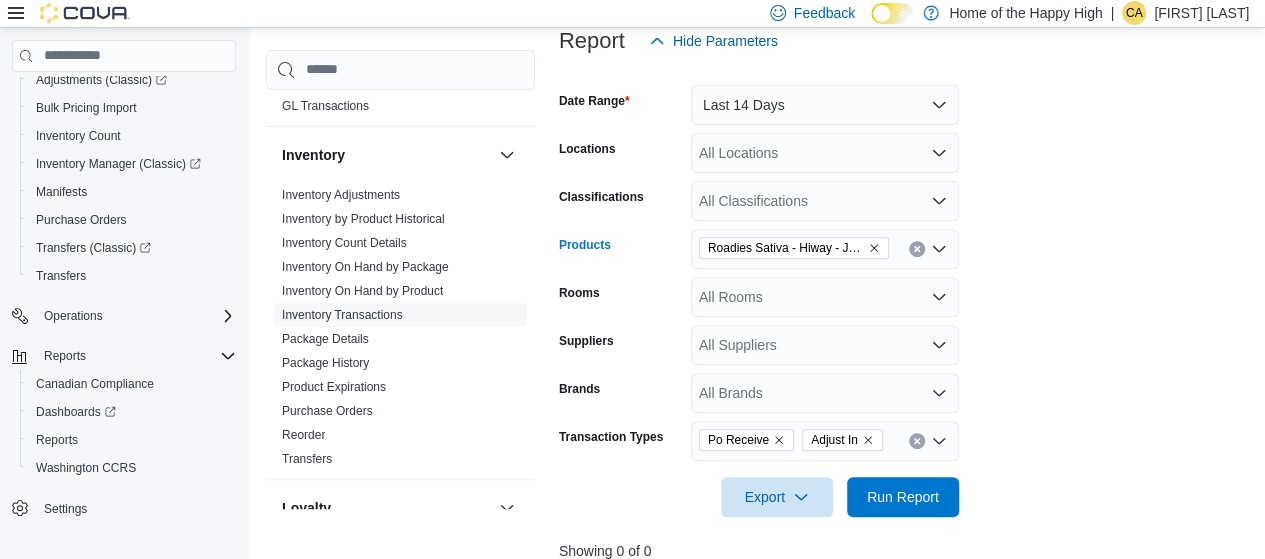 scroll, scrollTop: 243, scrollLeft: 0, axis: vertical 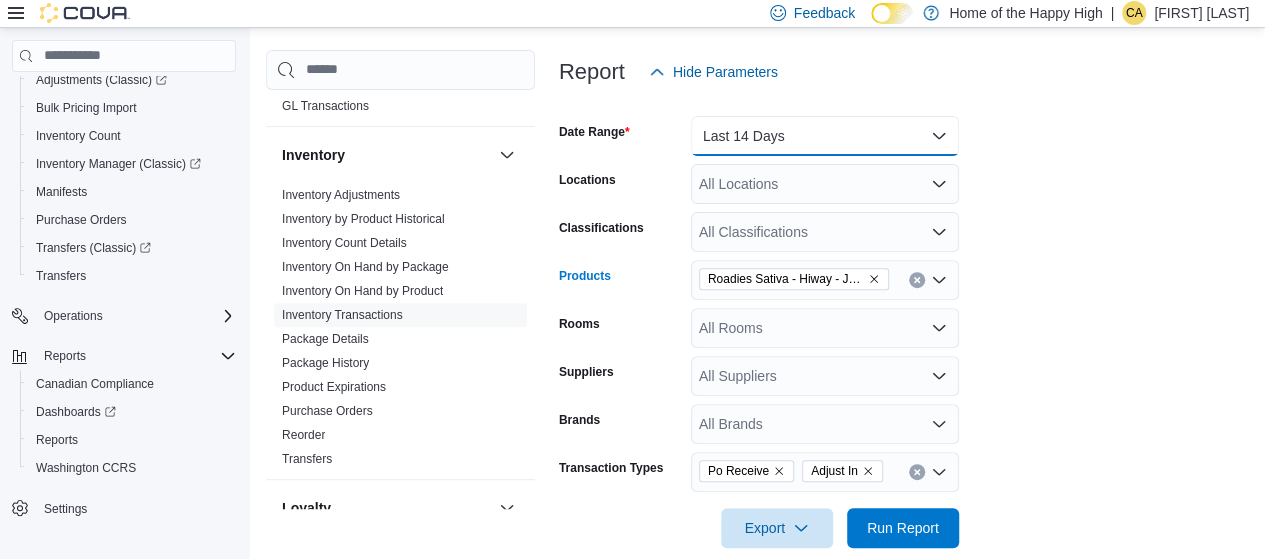 click on "Last 14 Days" at bounding box center [825, 136] 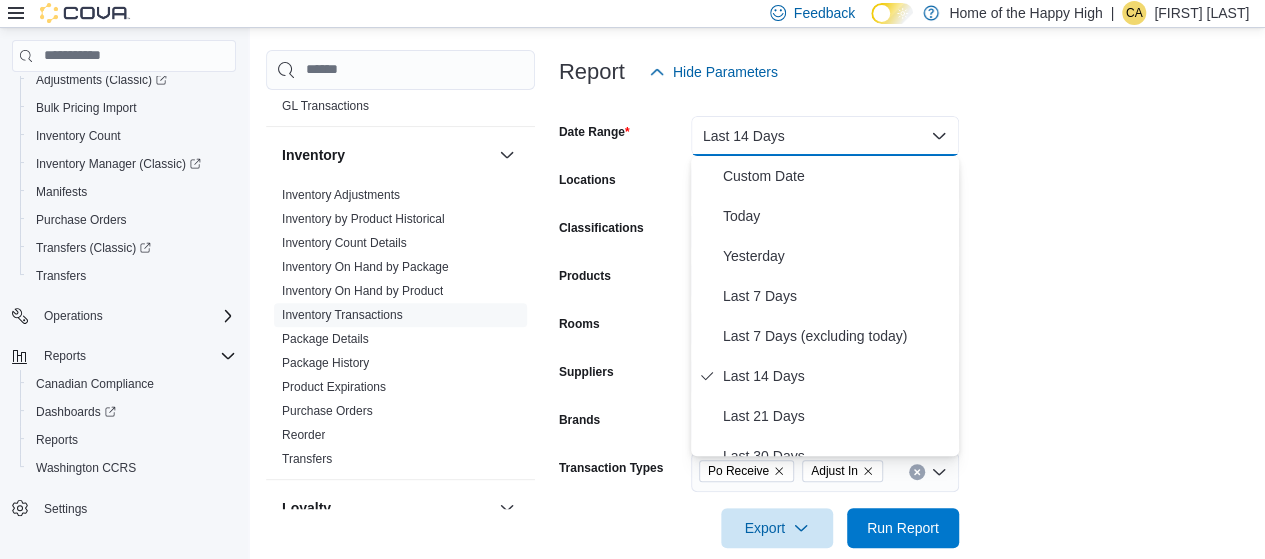click on "Date Range Last 14 Days Locations All Locations Classifications All Classifications Products Roadies Sativa - Hiway - Joints - 20 x 0.35g Rooms All Rooms Suppliers All Suppliers Brands All Brands Transaction Types Po Receive Adjust In Export  Run Report" at bounding box center (908, 320) 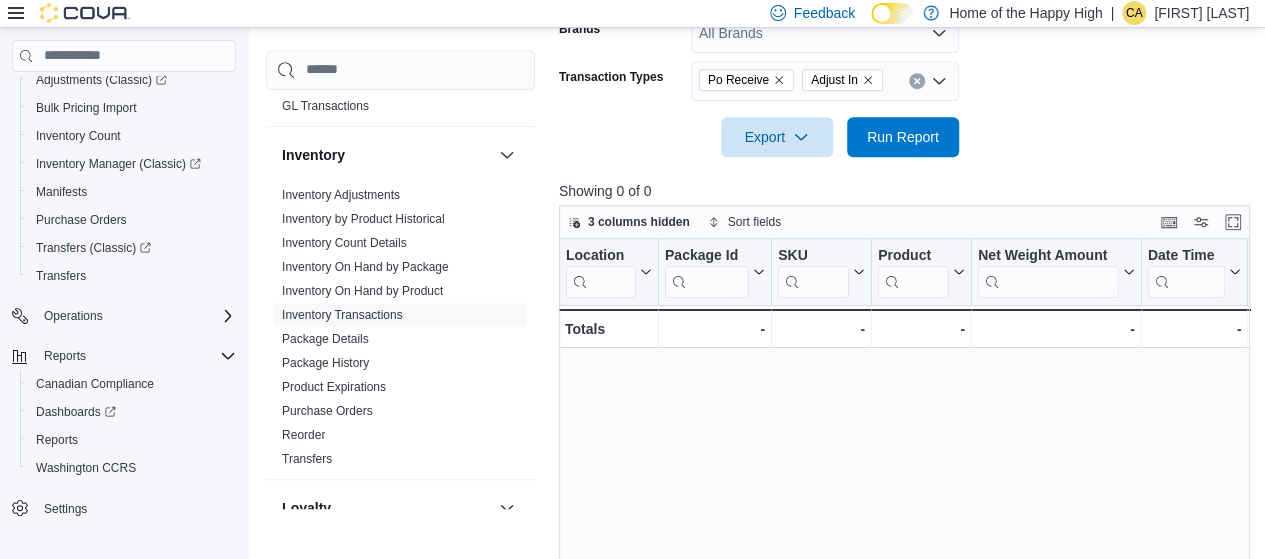 scroll, scrollTop: 443, scrollLeft: 0, axis: vertical 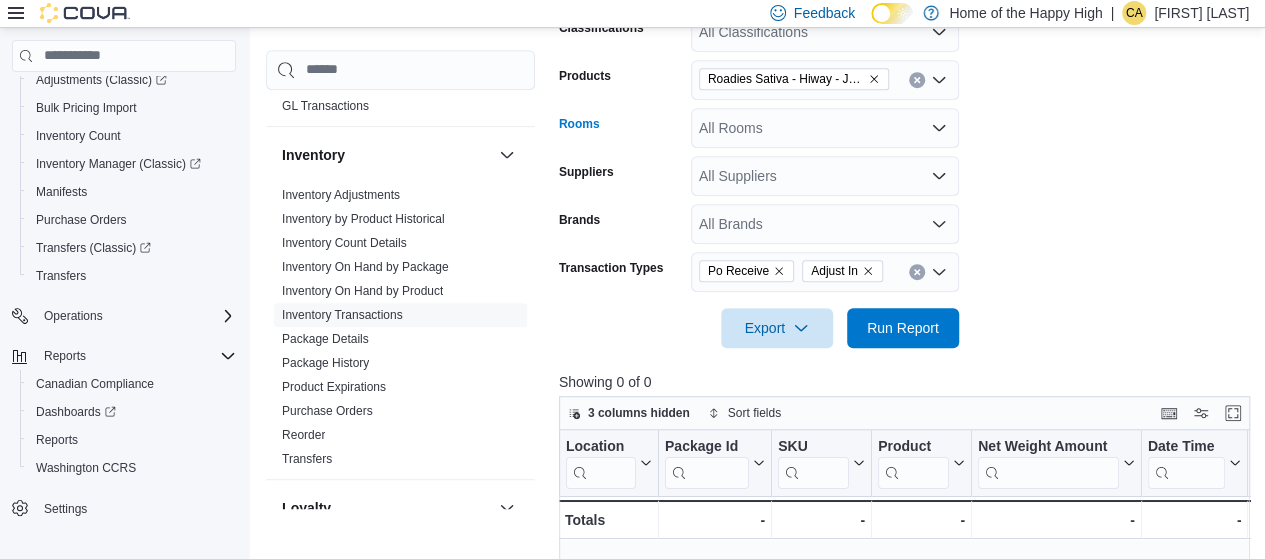click on "All Rooms" at bounding box center [825, 128] 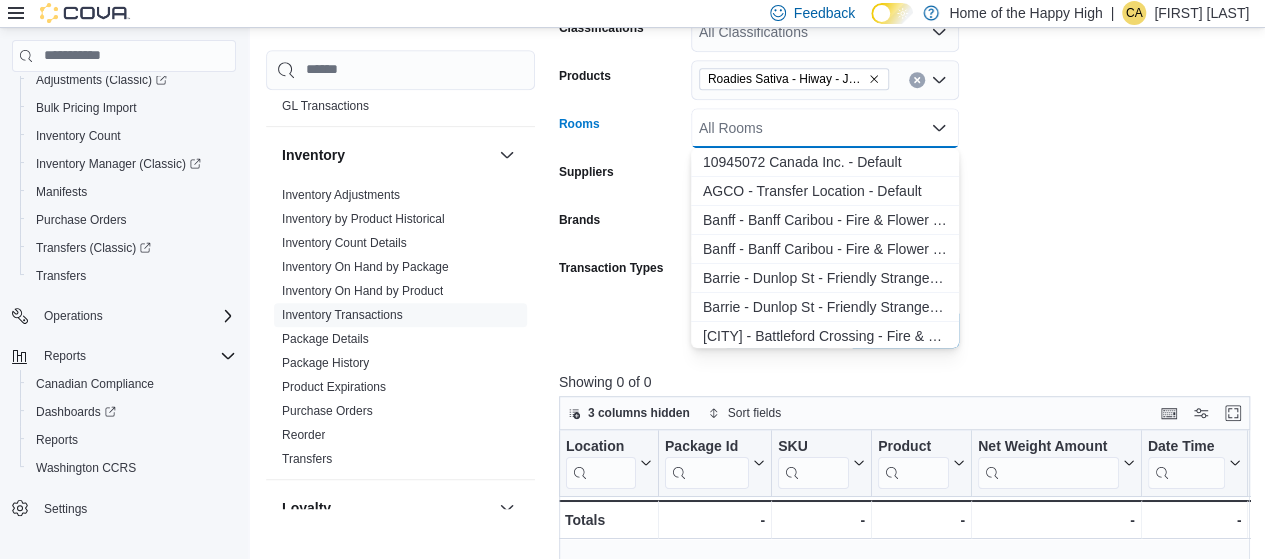 type on "*" 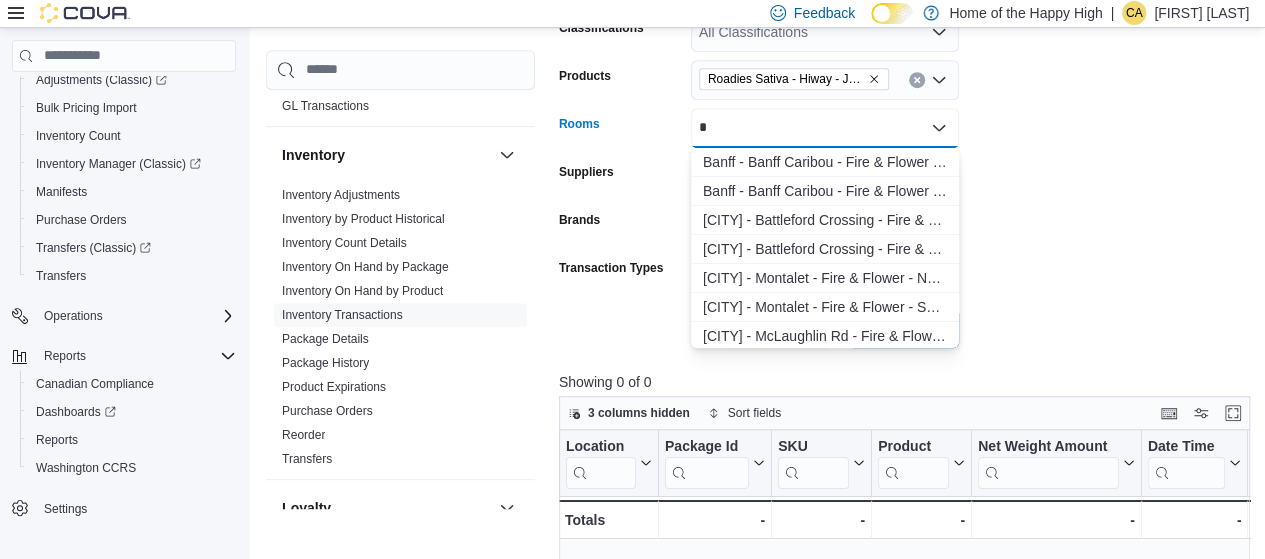 type 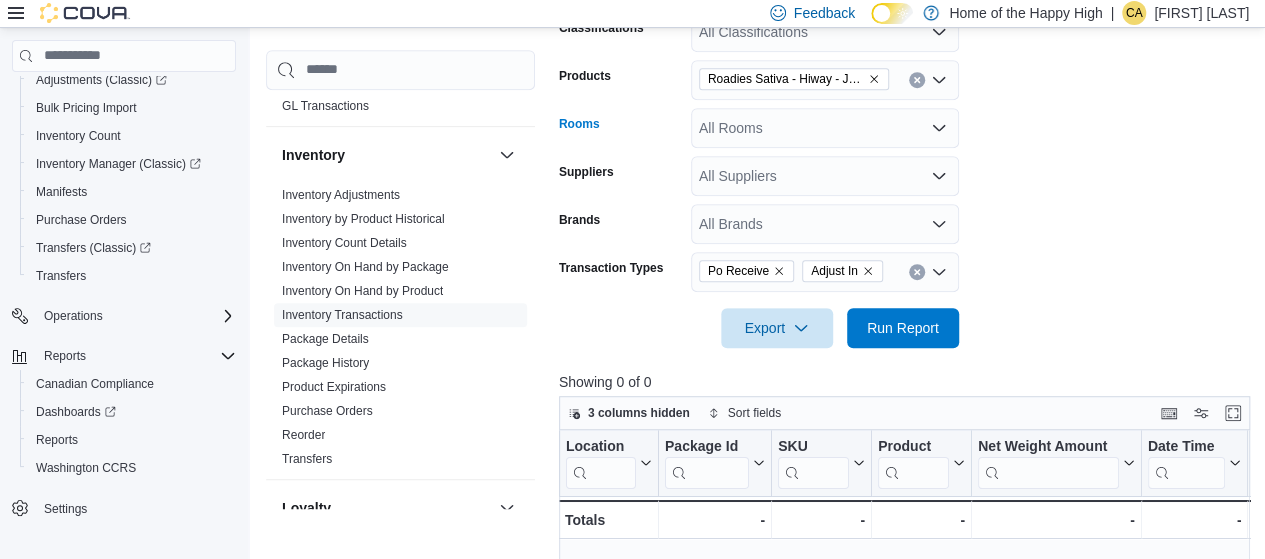 scroll, scrollTop: 243, scrollLeft: 0, axis: vertical 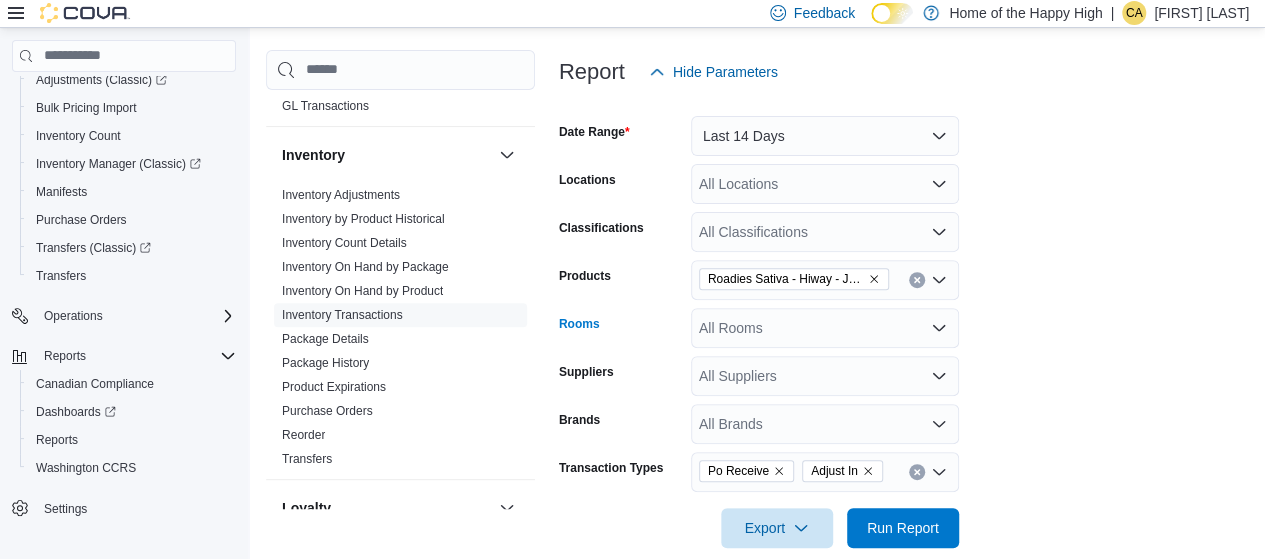 click on "All Locations" at bounding box center (825, 184) 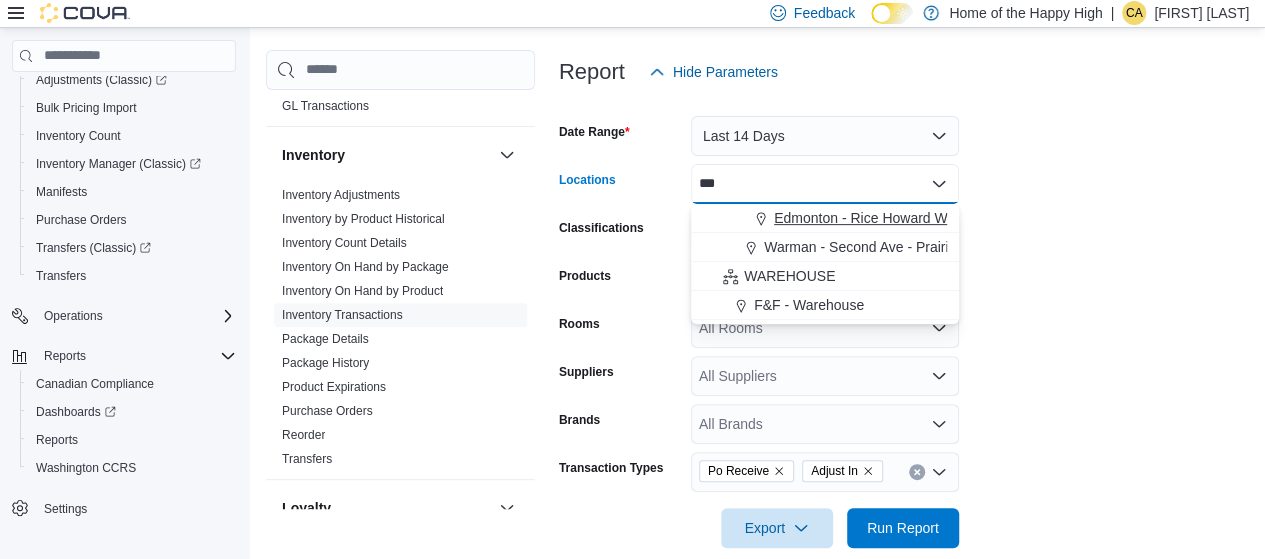 type on "***" 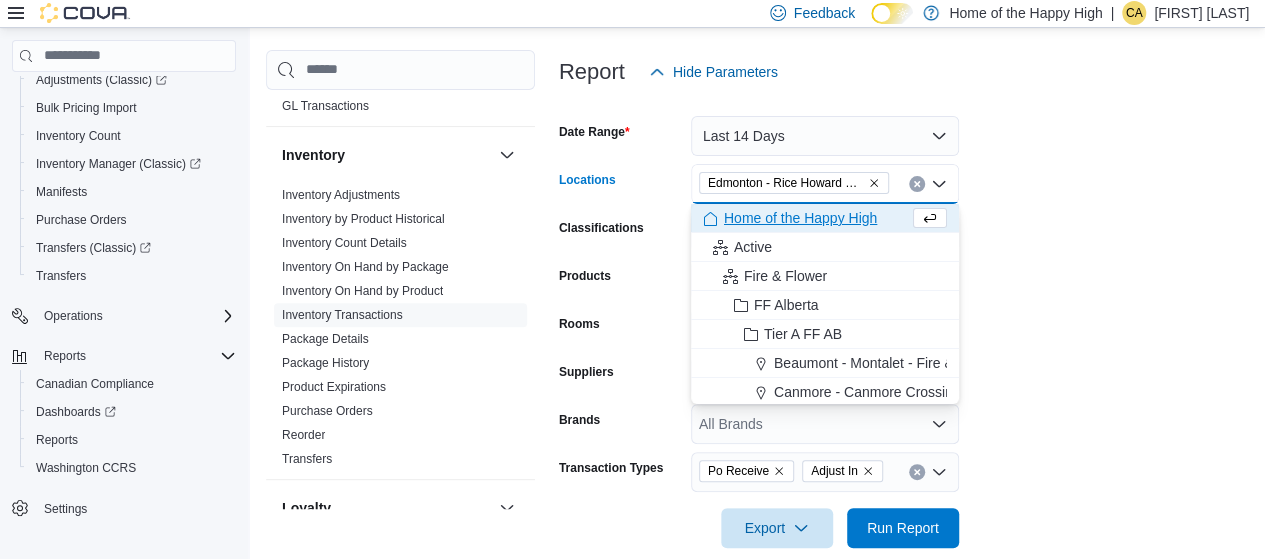 click on "Edmonton - Rice Howard Way - Fire & Flower" at bounding box center (794, 183) 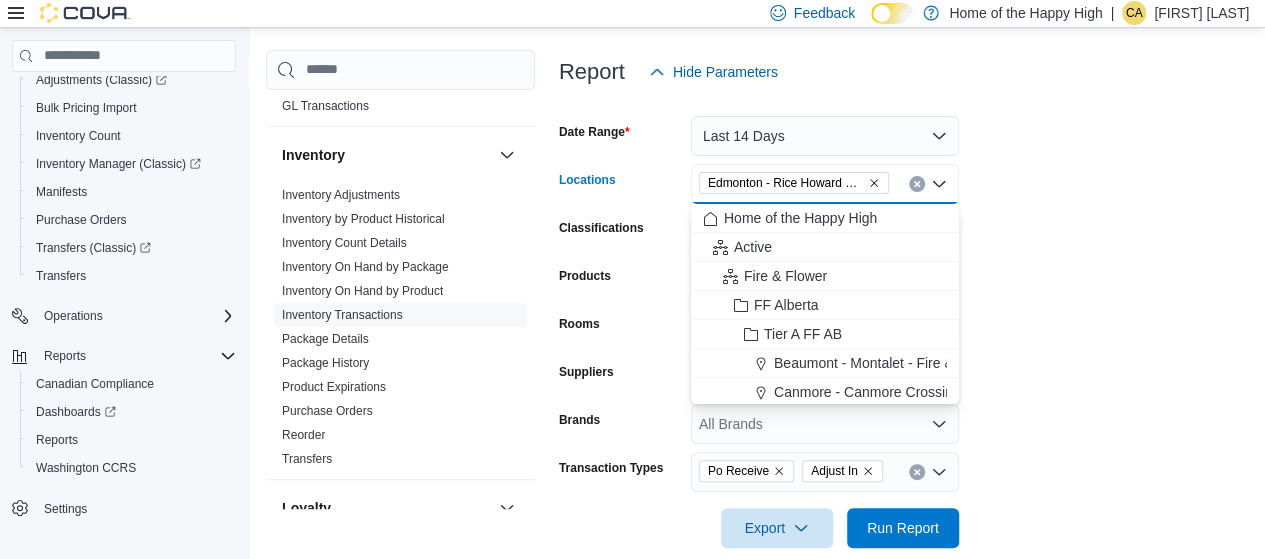 click 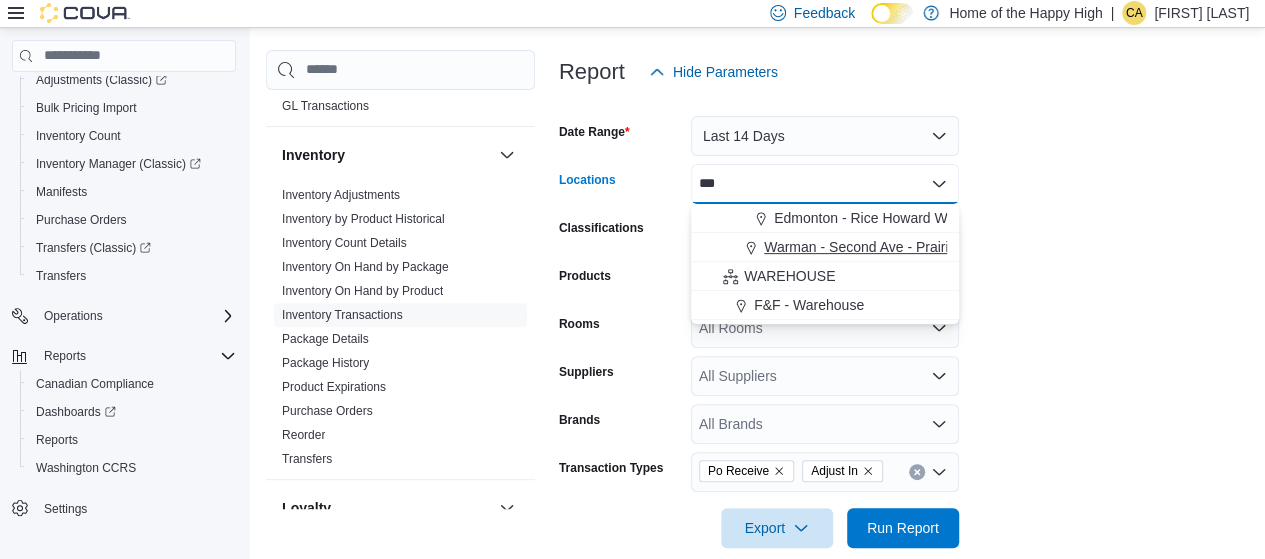 type on "***" 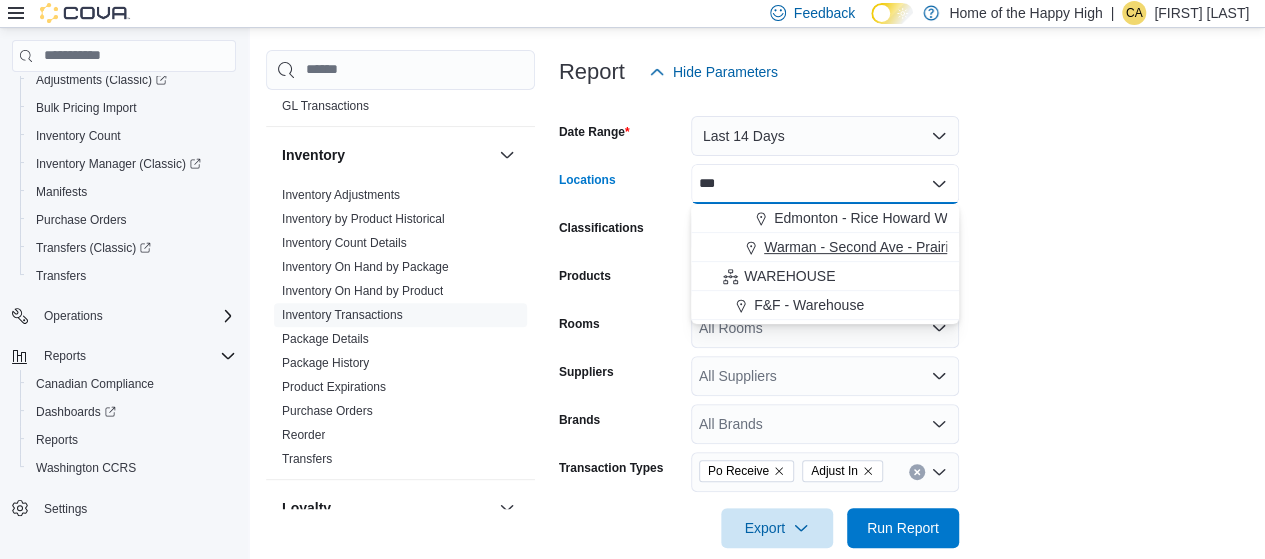 click on "Warman - Second Ave - Prairie Records" at bounding box center [888, 247] 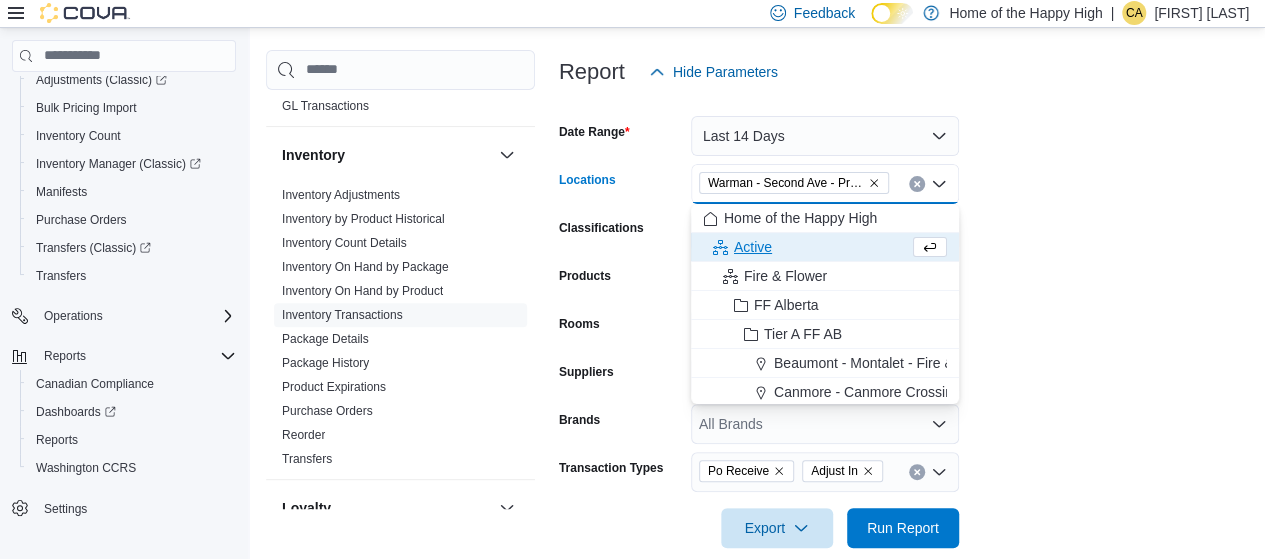 click on "Date Range Last 14 Days Locations [CITY] - Second Ave - Prairie Records Combo box. Selected. [CITY] - Second Ave - Prairie Records. Press Backspace to delete [CITY] - Second Ave - Prairie Records. Combo box input. All Locations. Type some text or, to display a list of choices, press Down Arrow. To exit the list of choices, press Escape. Classifications All Classifications Products Roadies Sativa - Hiway - Joints - 20 x 0.35g Rooms All Rooms Suppliers All Suppliers Brands All Brands Transaction Types Po Receive Adjust In Export  Run Report" at bounding box center (908, 320) 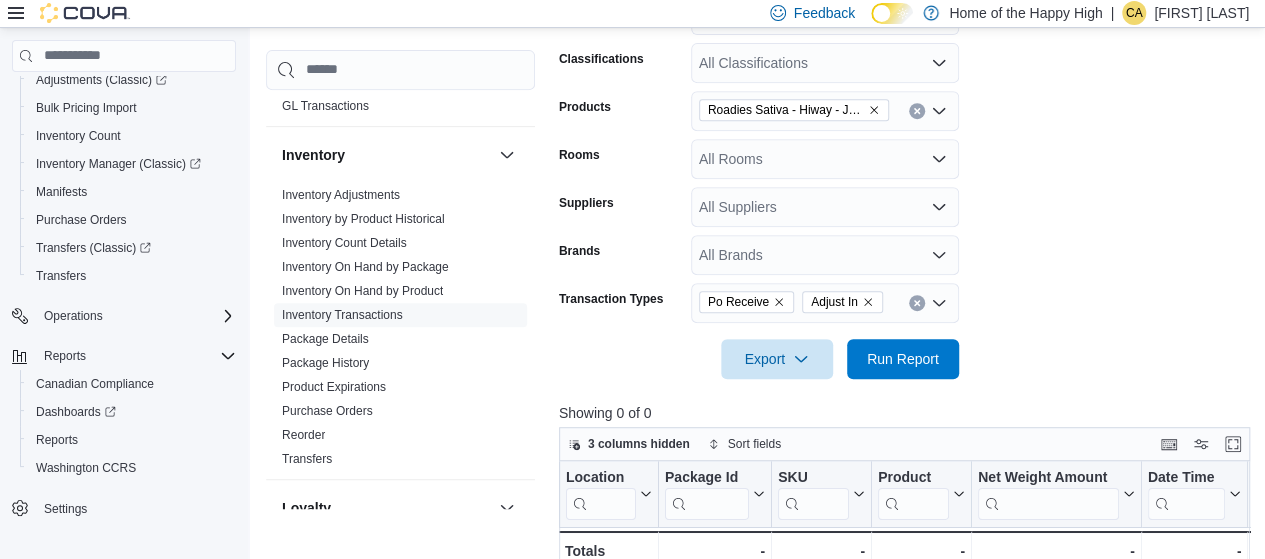 scroll, scrollTop: 443, scrollLeft: 0, axis: vertical 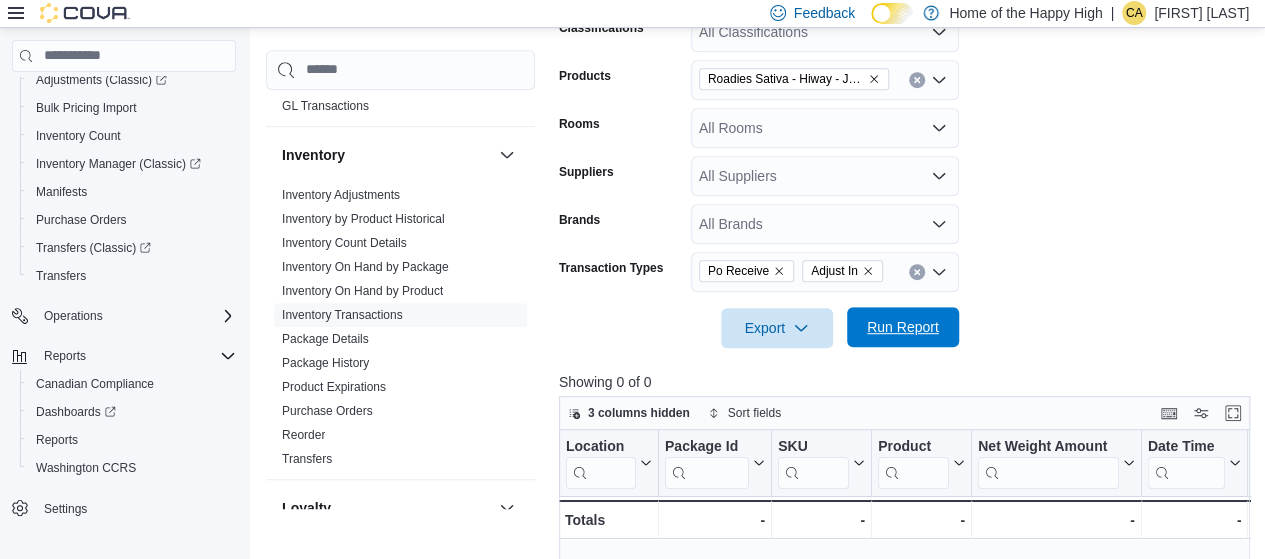 click on "Run Report" at bounding box center [903, 327] 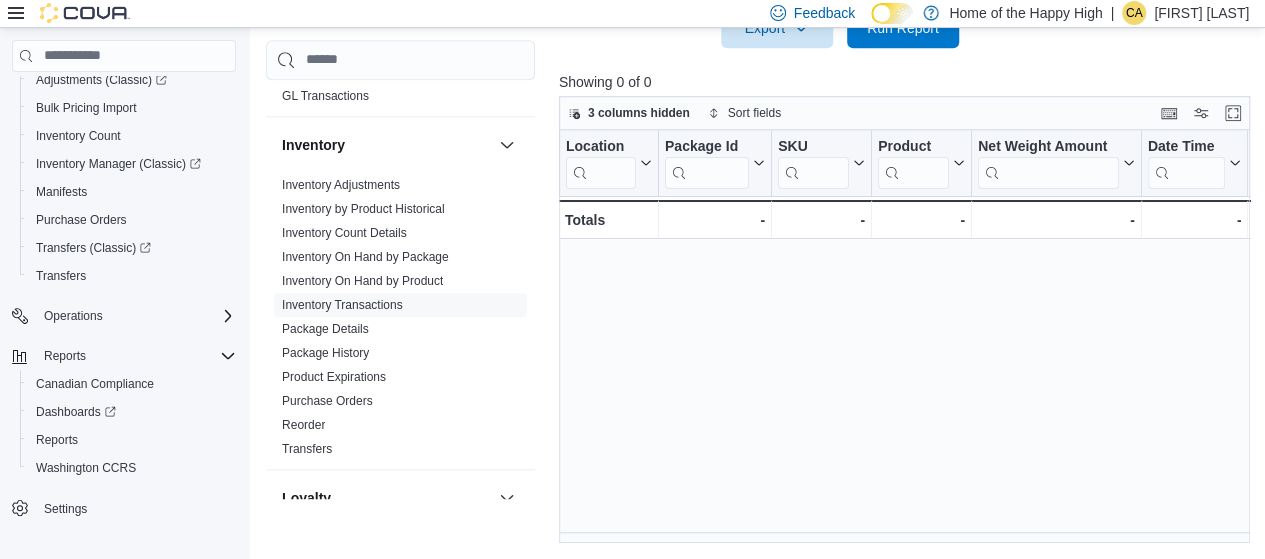 scroll, scrollTop: 243, scrollLeft: 0, axis: vertical 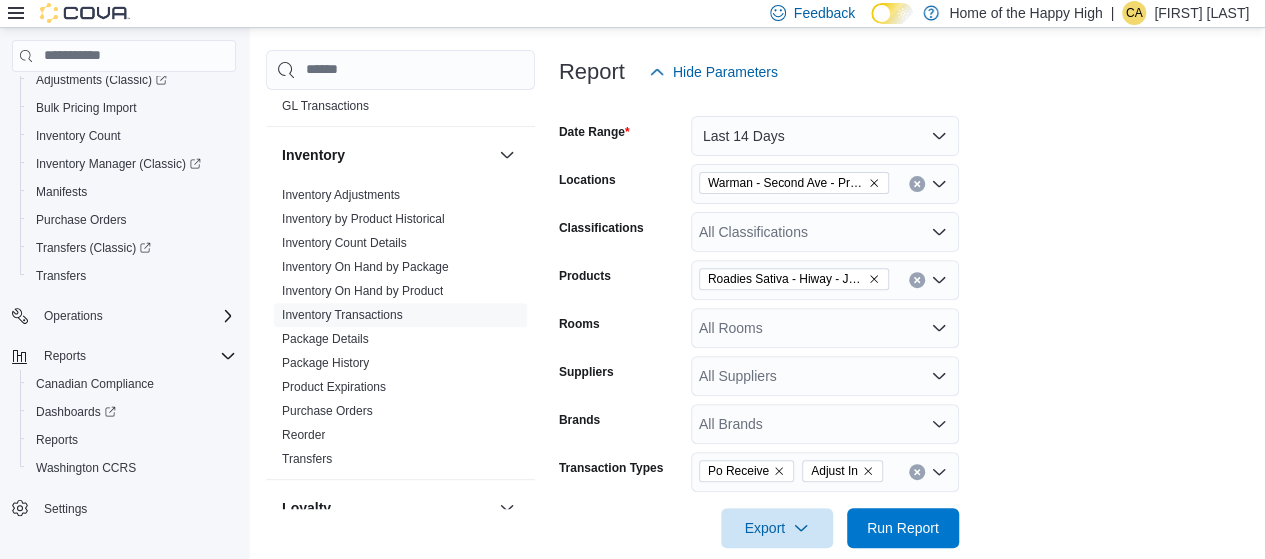 click 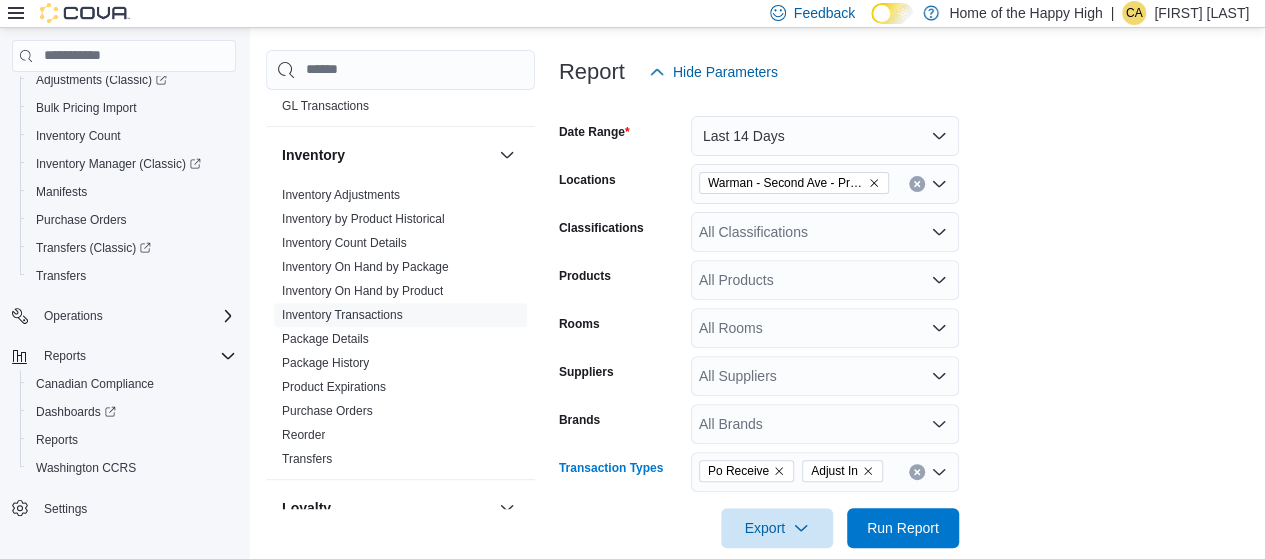 click on "Adjust In" at bounding box center (842, 471) 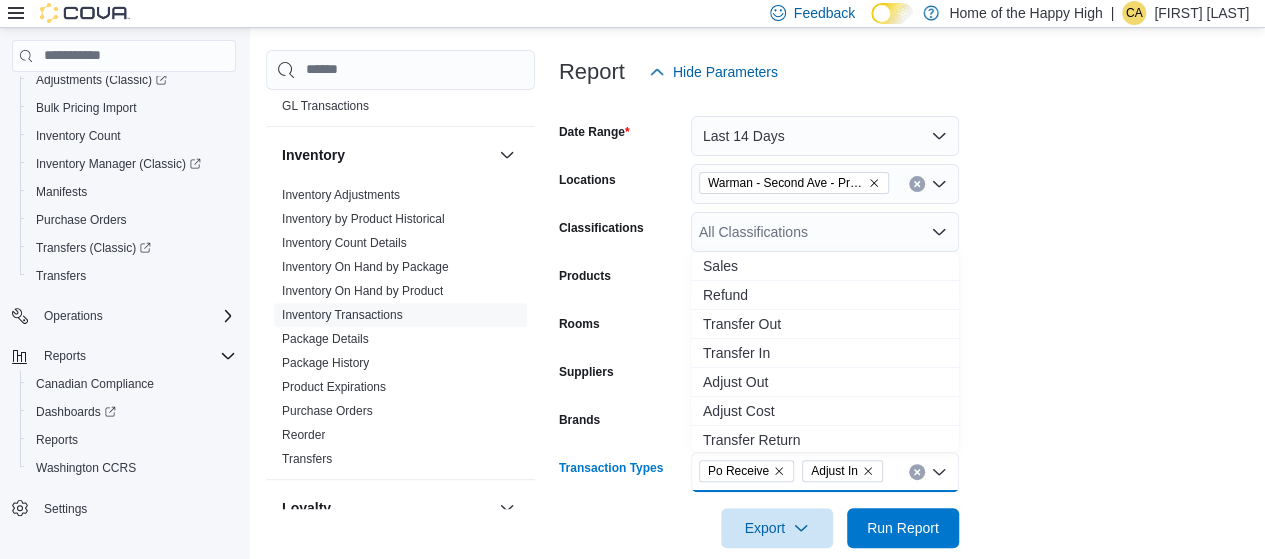 click 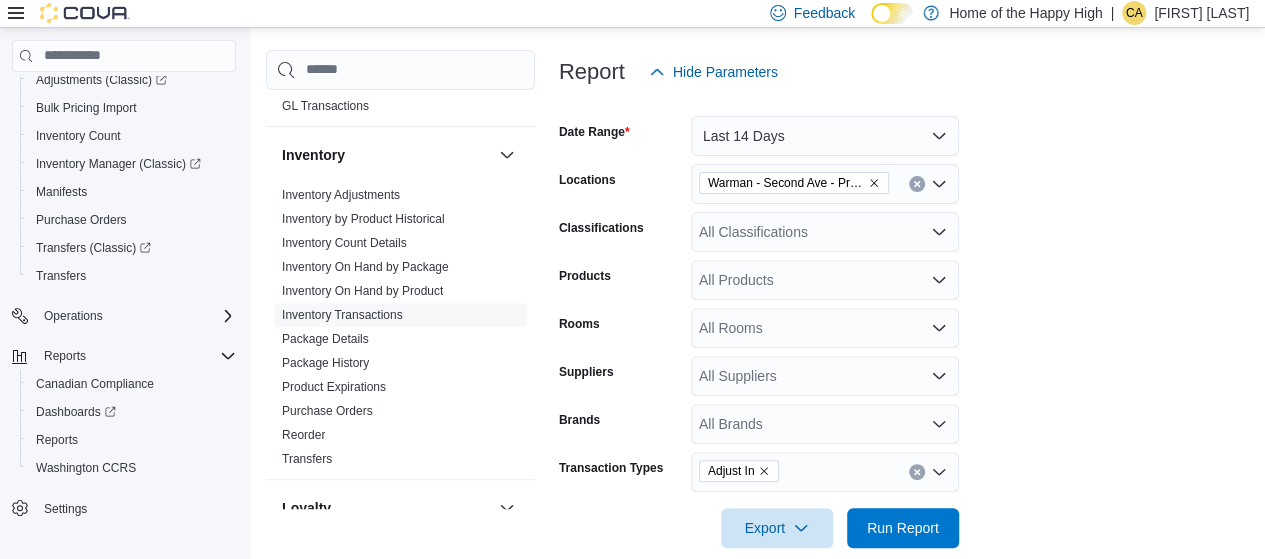click on "Date Range Last 14 Days Locations [CITY] - Second Ave - Prairie Records Classifications All Classifications Products All Products Rooms All Rooms Suppliers All Suppliers Brands All Brands Transaction Types Adjust In Export  Run Report" at bounding box center [908, 320] 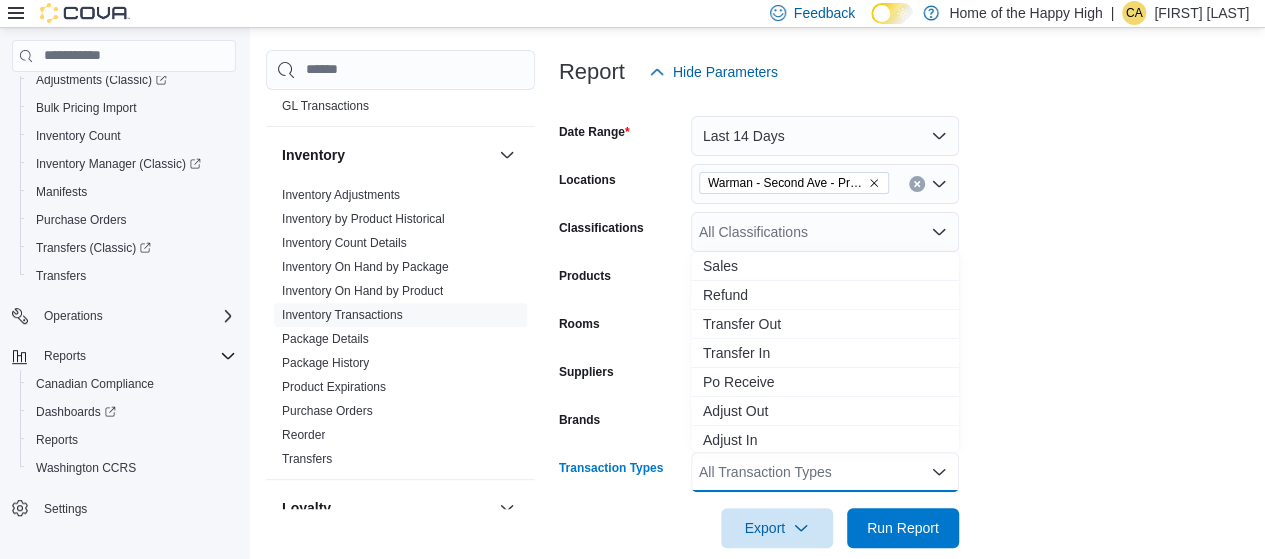 click 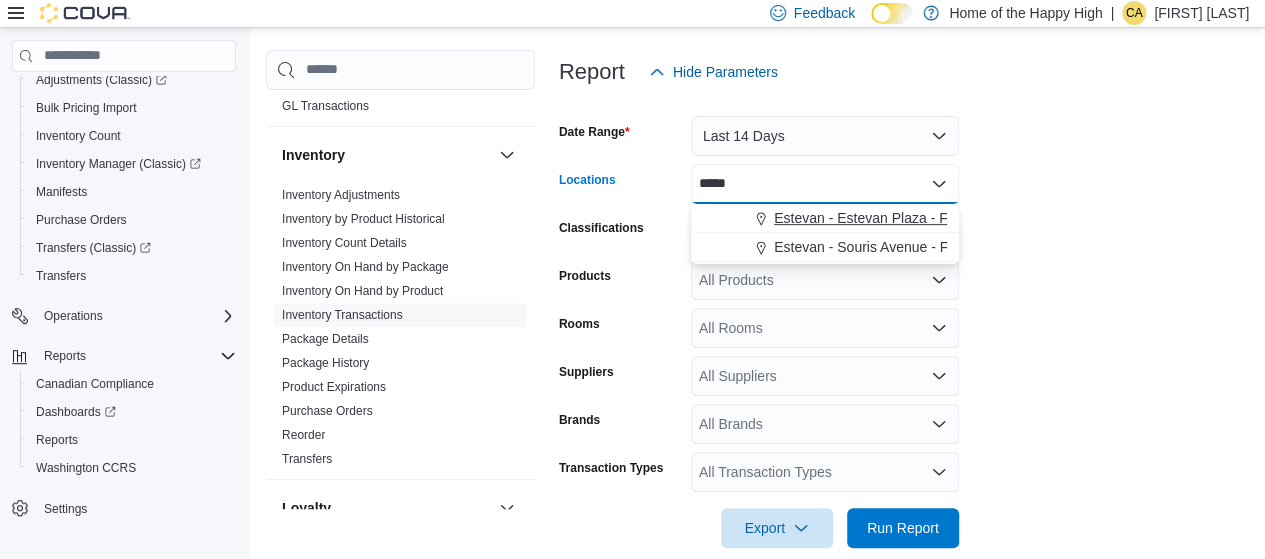 type on "*****" 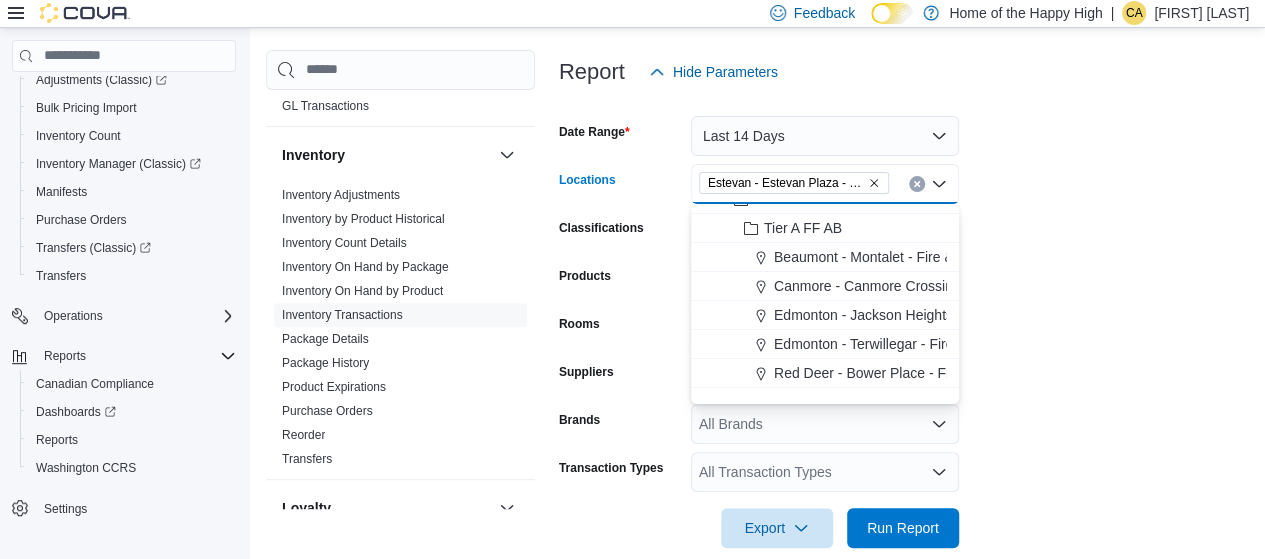 scroll, scrollTop: 200, scrollLeft: 0, axis: vertical 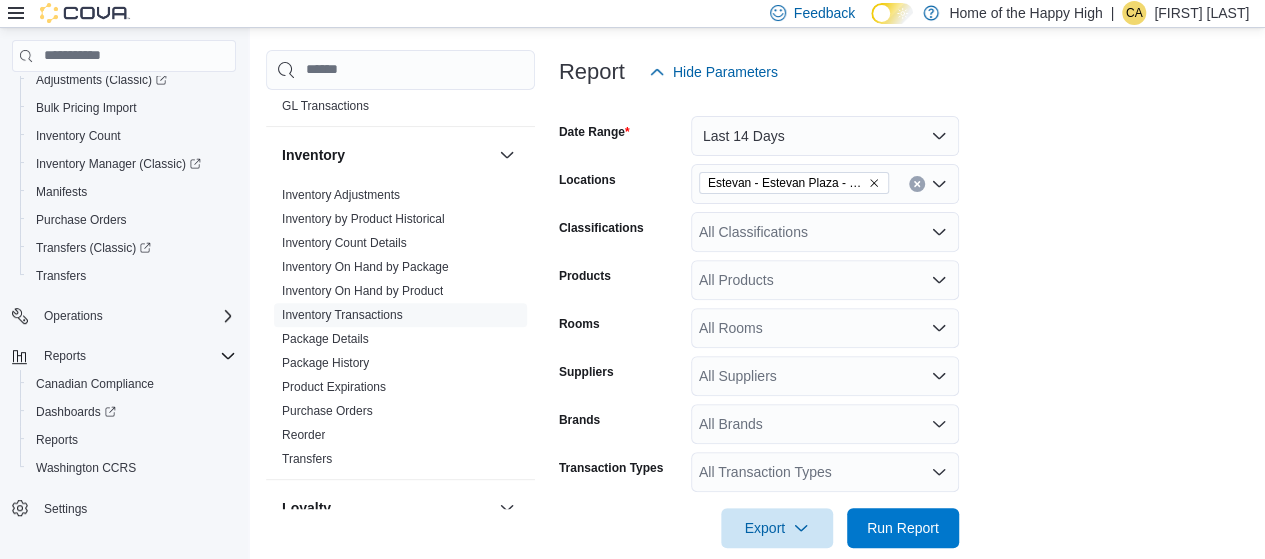 click on "Date Range Last 14 Days Locations [CITY] - [CITY] Plaza - Fire & Flower Classifications All Classifications Products All Products Rooms All Rooms Suppliers All Suppliers Brands All Brands Transaction Types All Transaction Types Export  Run Report" at bounding box center (908, 320) 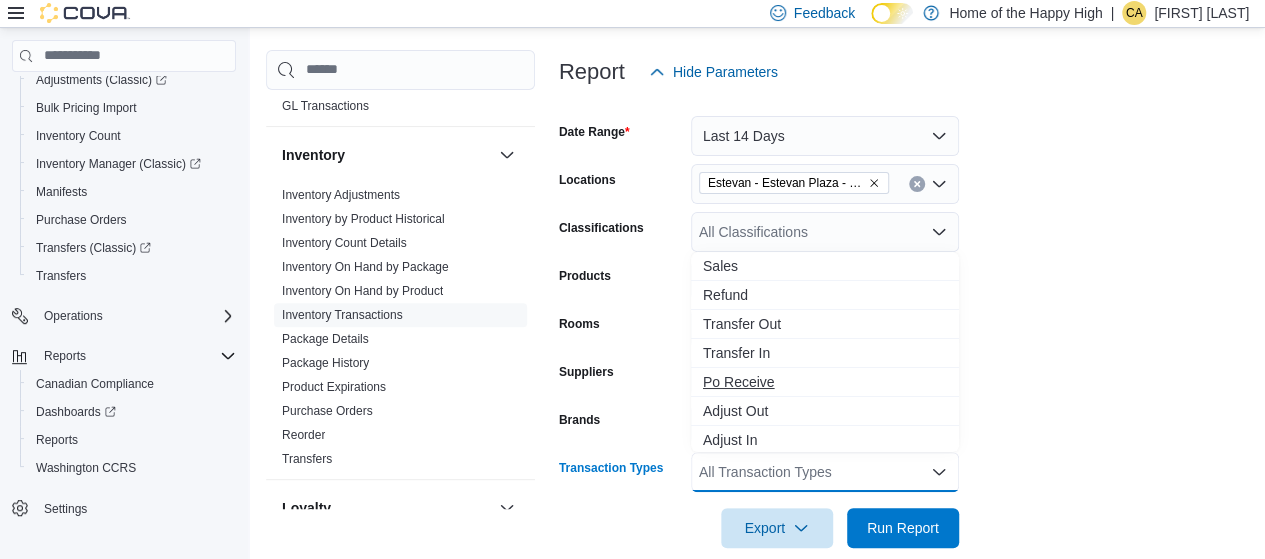click on "Po Receive" at bounding box center (825, 382) 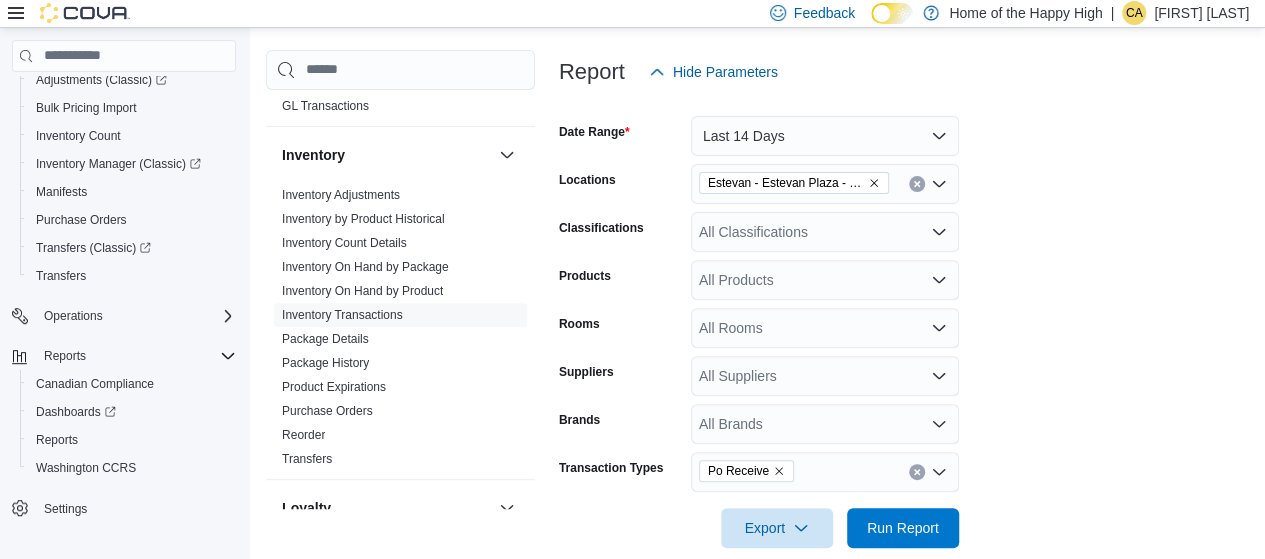 click on "Date Range Last 14 Days Locations [CITY] - [CITY] Plaza - Fire & Flower Classifications All Classifications Products All Products Rooms All Rooms Suppliers All Suppliers Brands All Brands Transaction Types Po Receive Export  Run Report" at bounding box center (908, 320) 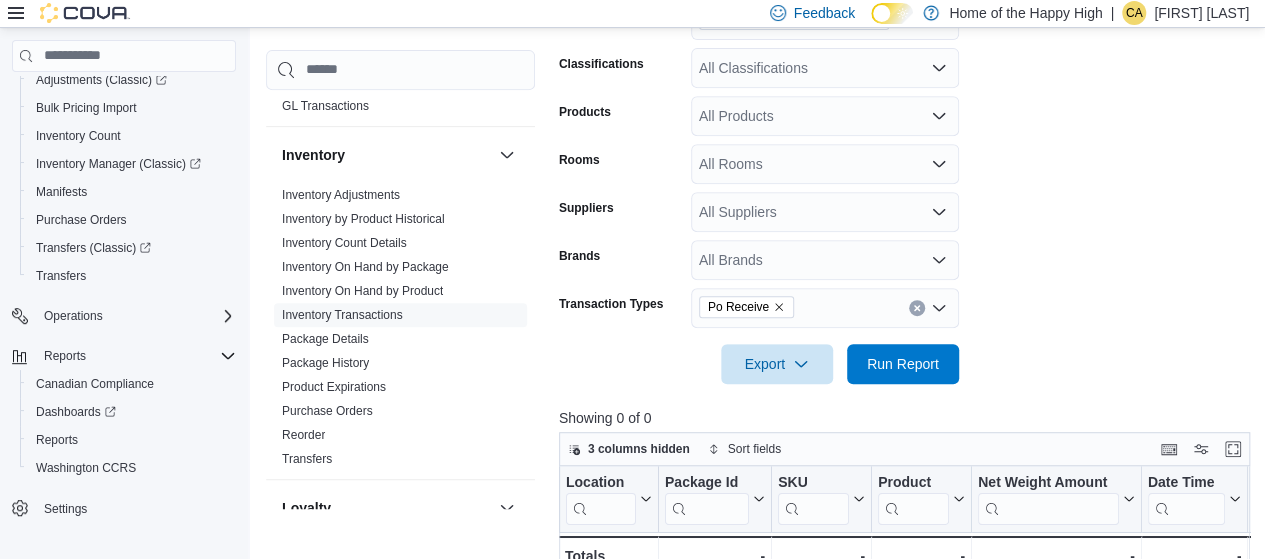 scroll, scrollTop: 443, scrollLeft: 0, axis: vertical 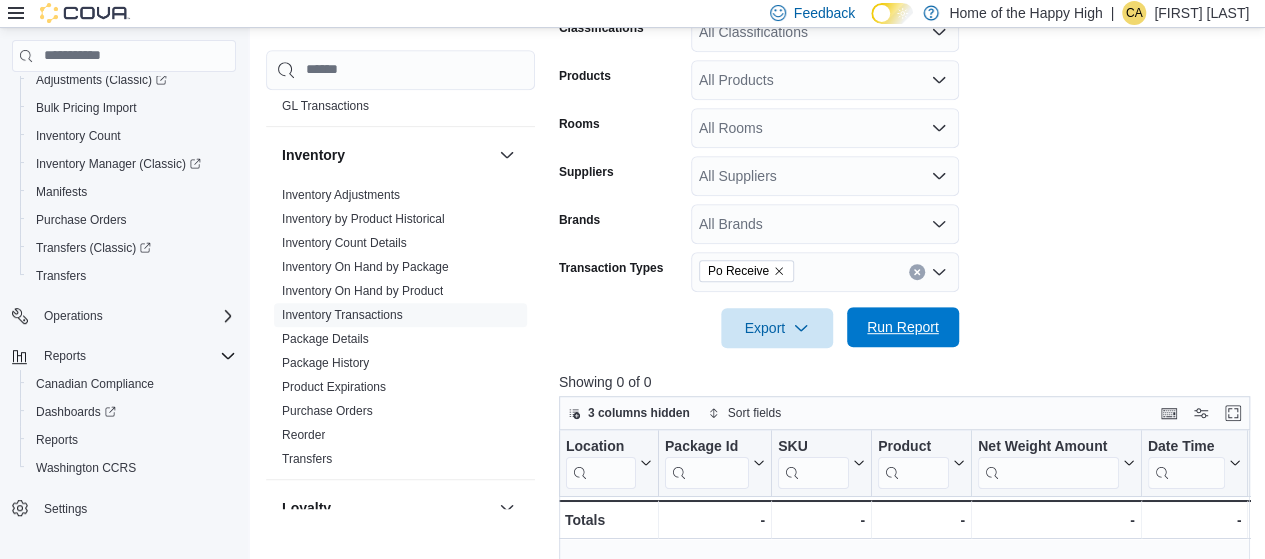click on "Run Report" at bounding box center (903, 327) 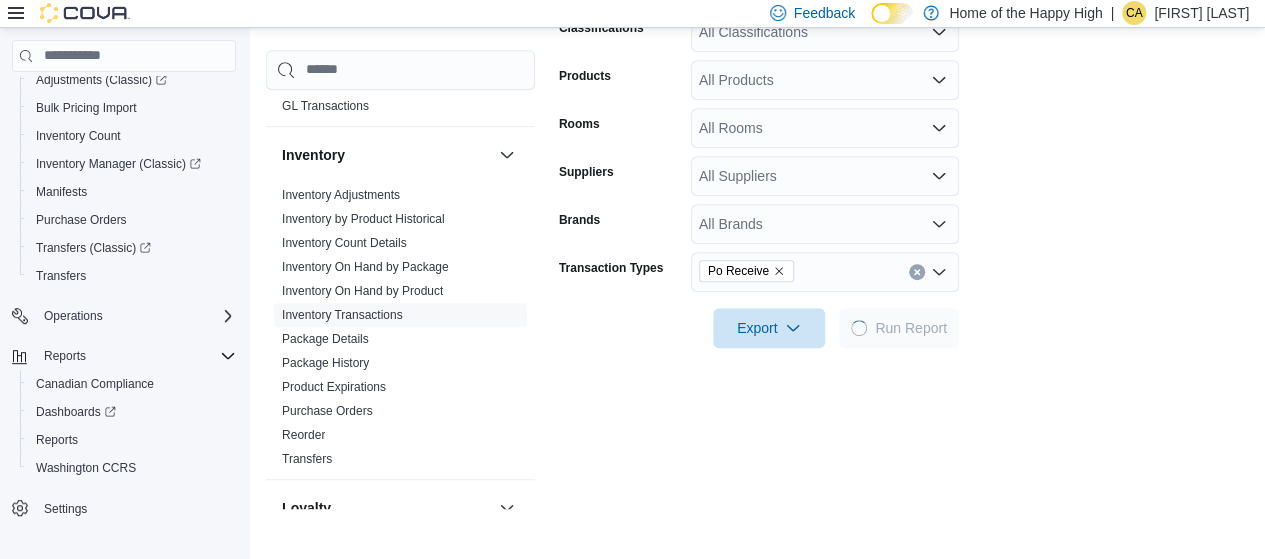 scroll, scrollTop: 643, scrollLeft: 0, axis: vertical 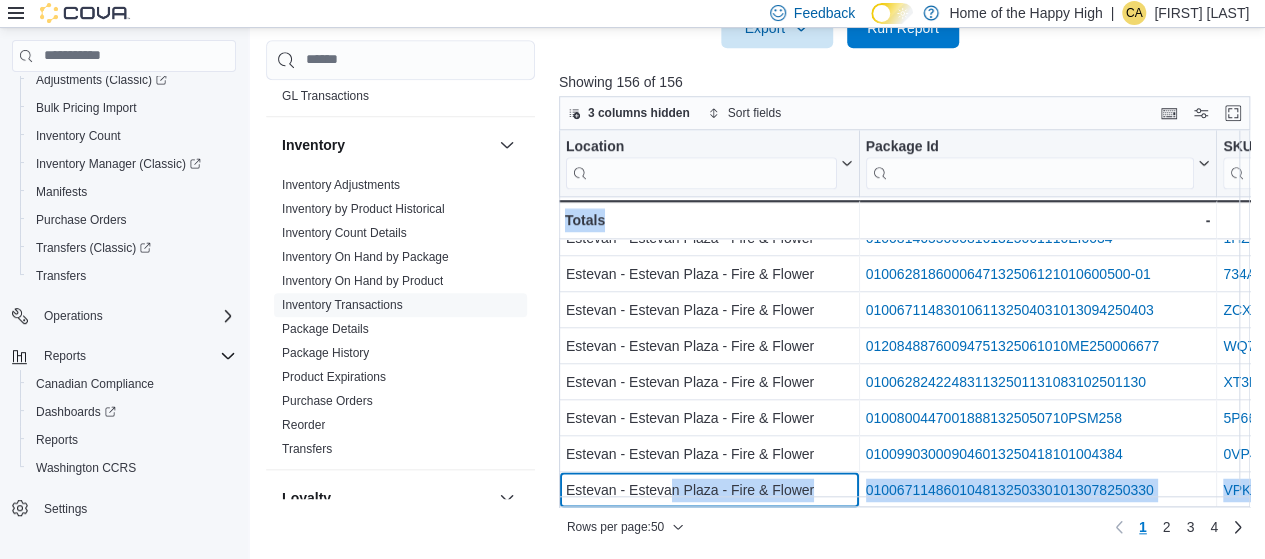 drag, startPoint x: 667, startPoint y: 495, endPoint x: 699, endPoint y: 501, distance: 32.55764 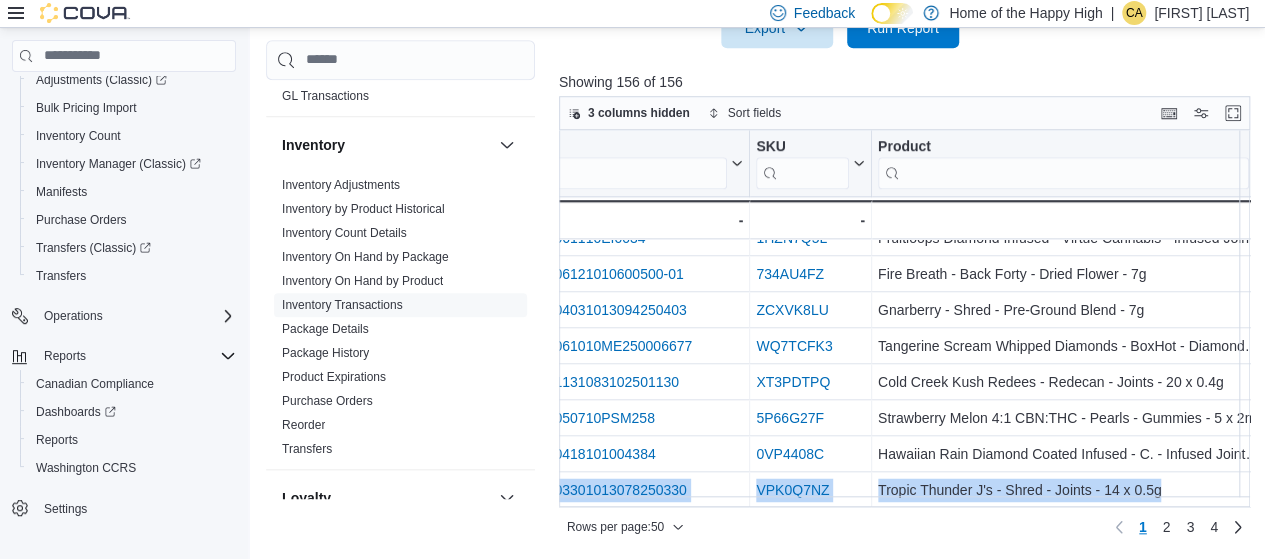 scroll, scrollTop: 1541, scrollLeft: 471, axis: both 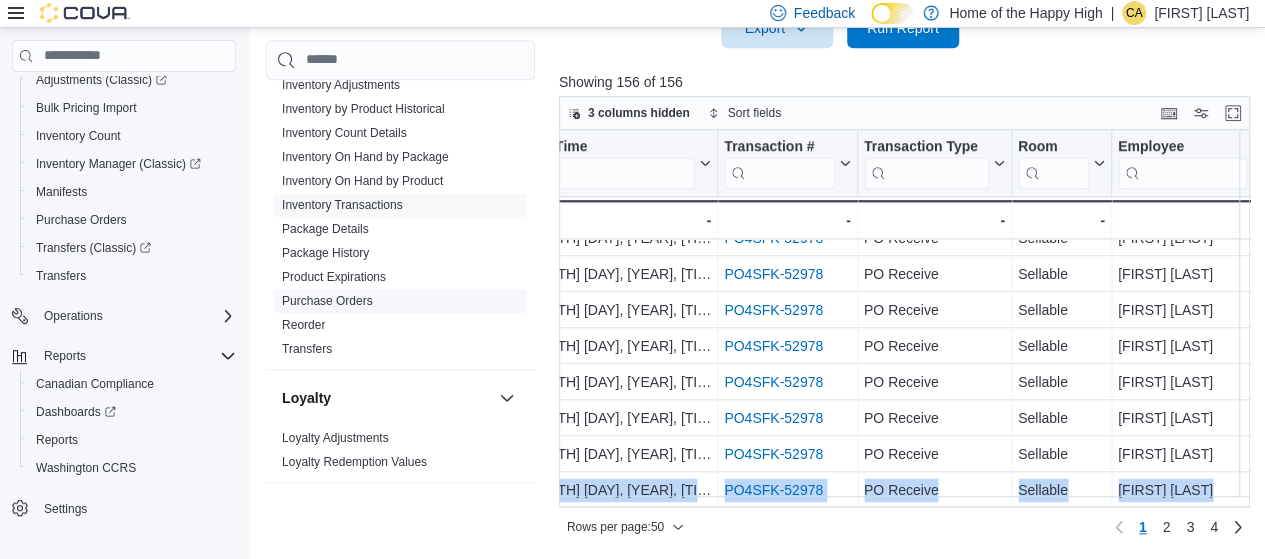 click on "Purchase Orders" at bounding box center (327, 301) 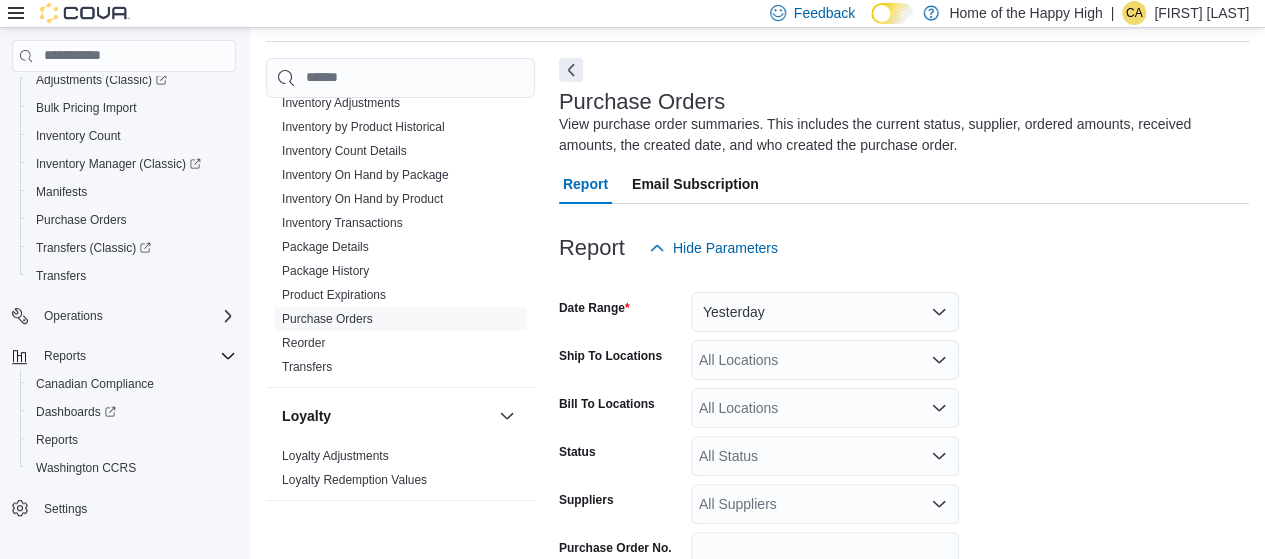 scroll, scrollTop: 167, scrollLeft: 0, axis: vertical 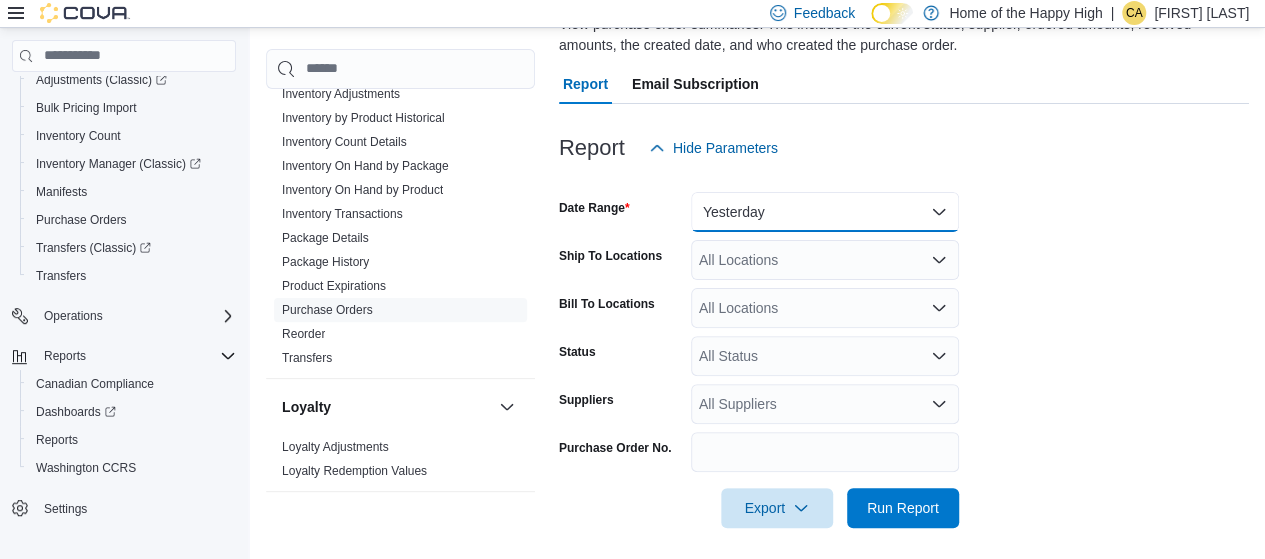 click on "Yesterday" at bounding box center [825, 212] 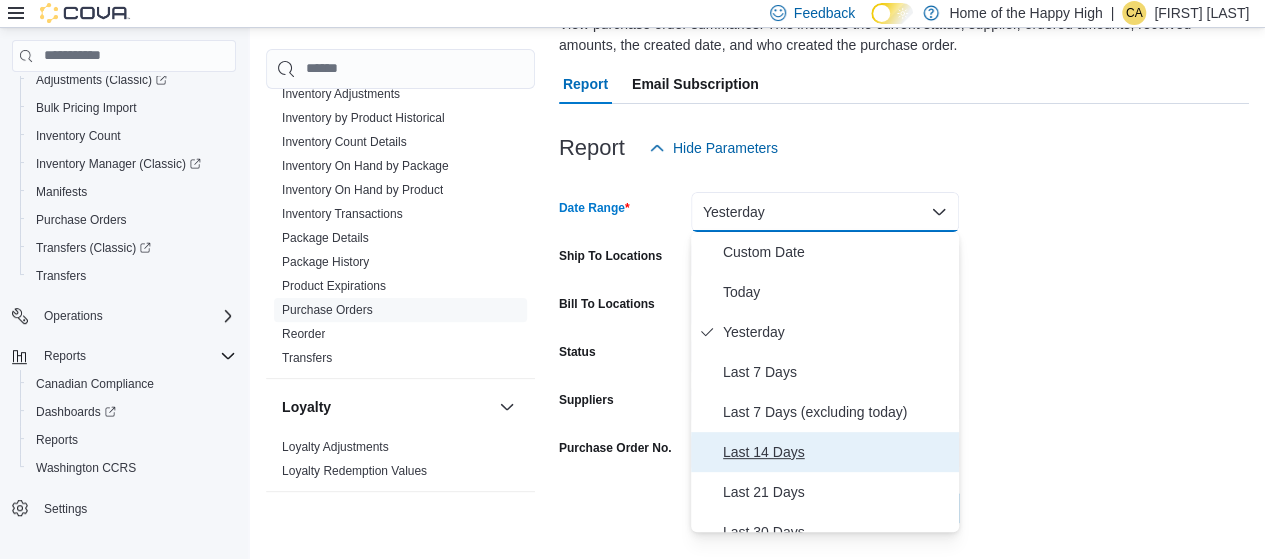 click on "Last 14 Days" at bounding box center (825, 452) 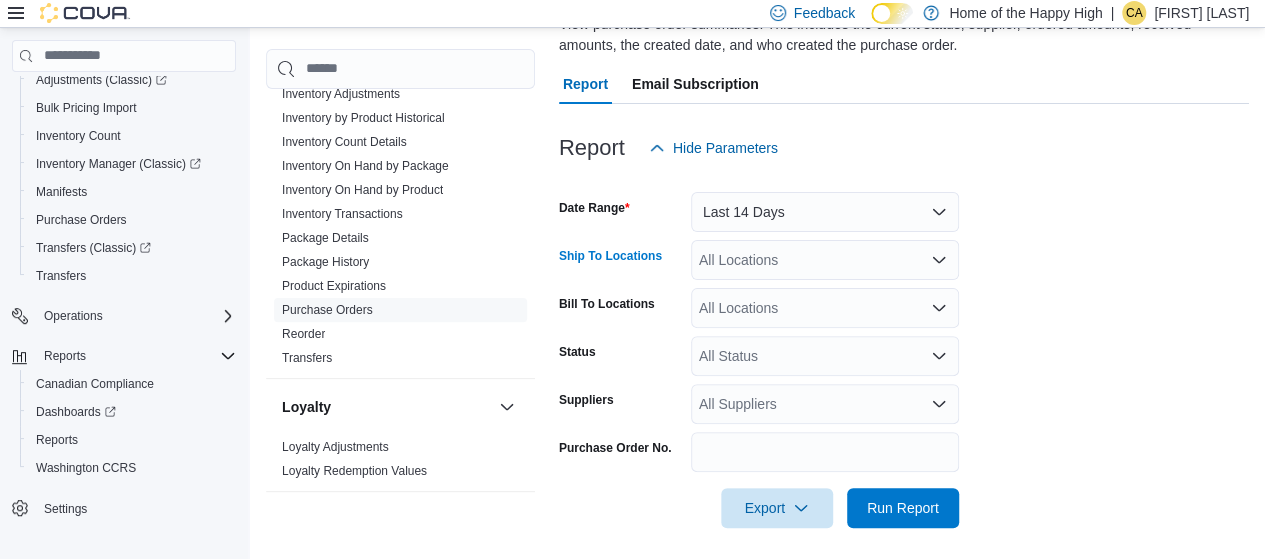 click on "All Locations" at bounding box center (825, 260) 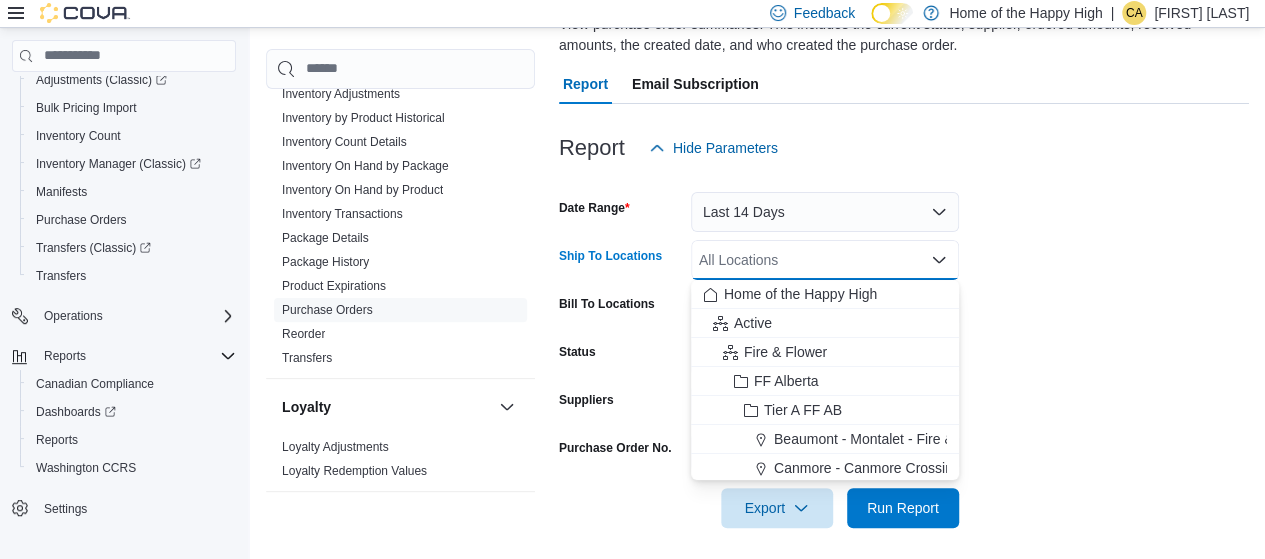 click on "All Locations Combo box. Selected. Combo box input. All Locations. Type some text or, to display a list of choices, press Down Arrow. To exit the list of choices, press Escape." at bounding box center (825, 260) 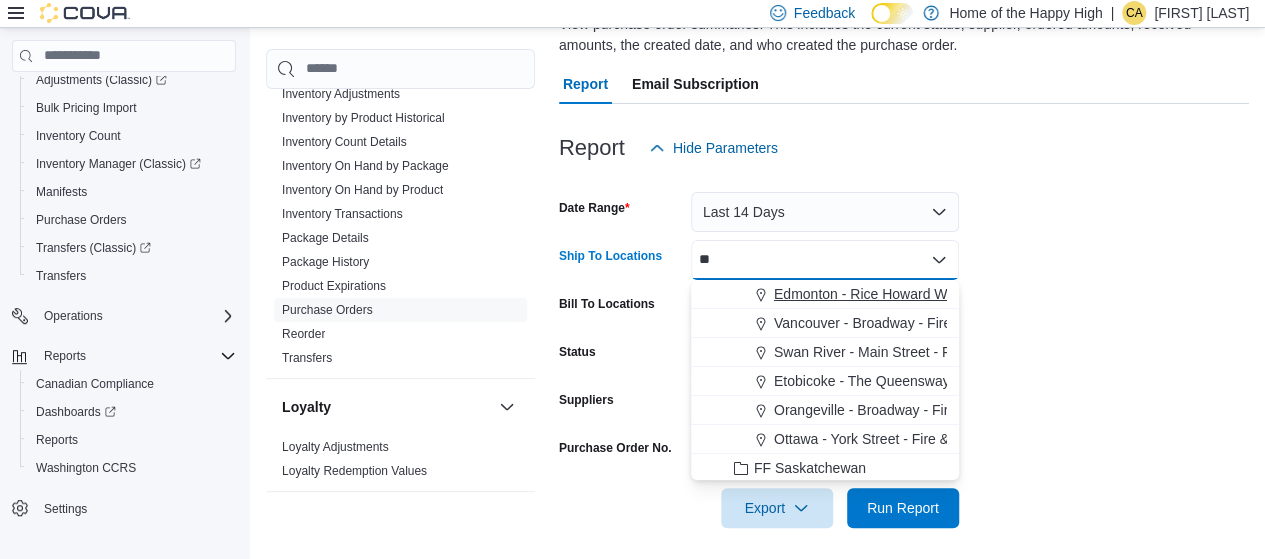 type on "*" 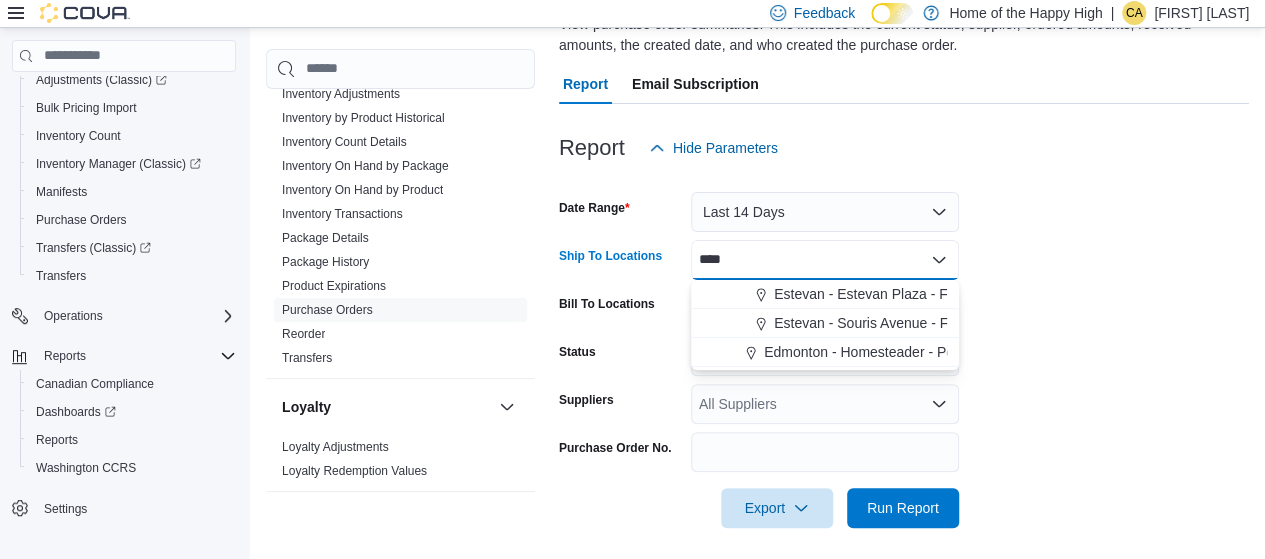 type on "****" 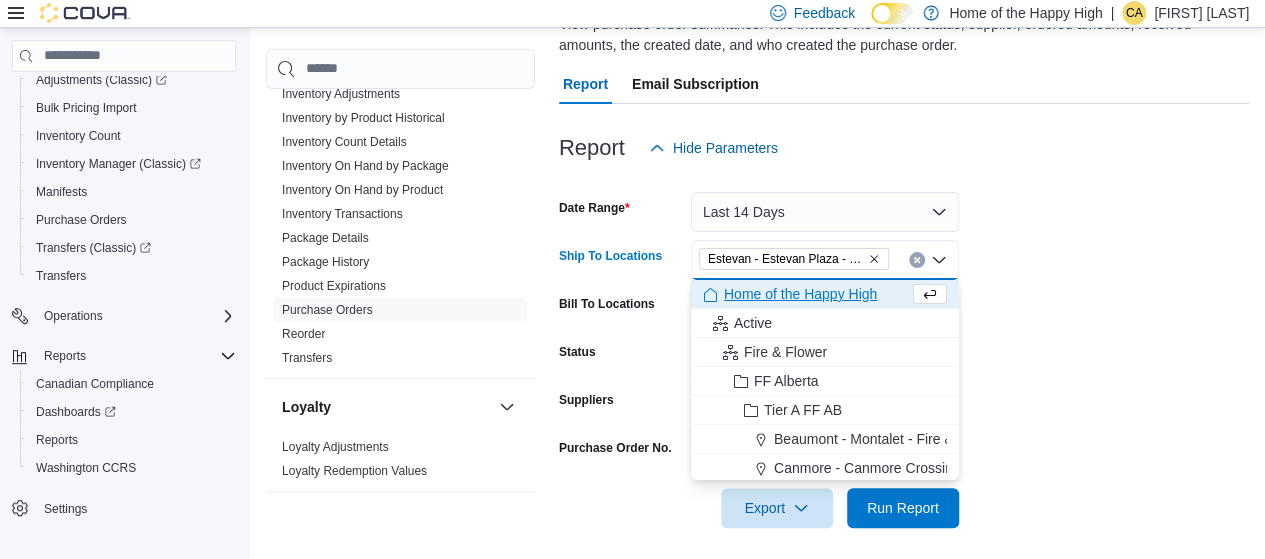 scroll, scrollTop: 70, scrollLeft: 0, axis: vertical 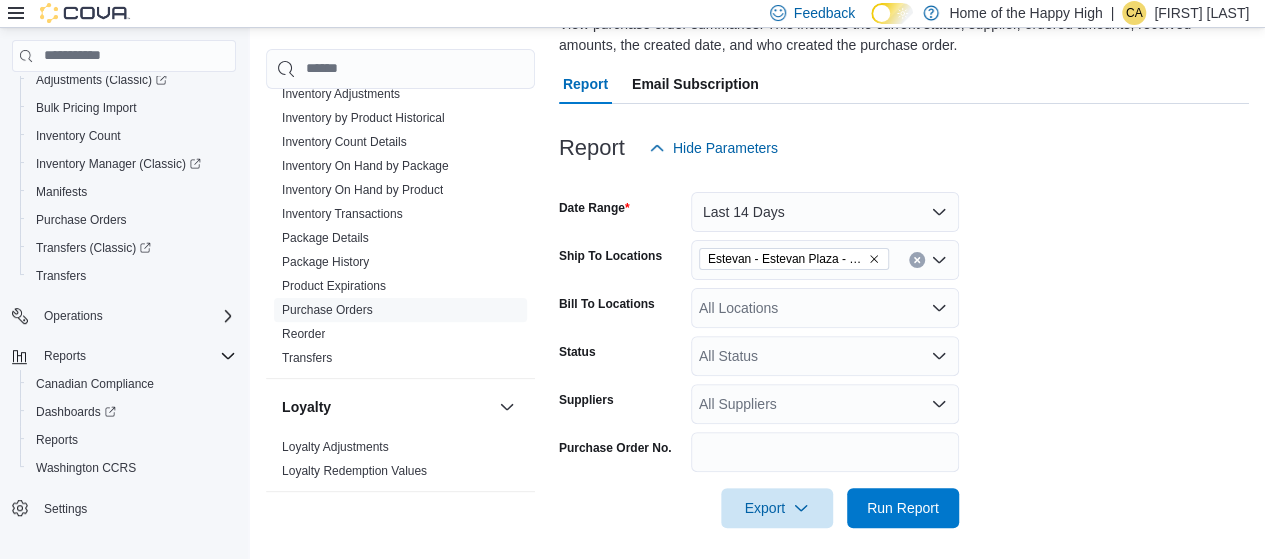 click on "Date Range Last 14 Days Ship To Locations [CITY] - [CITY] Plaza - Fire & Flower Bill To Locations All Locations Status All Status Suppliers All Suppliers Purchase Order No. Export  Run Report" at bounding box center (904, 348) 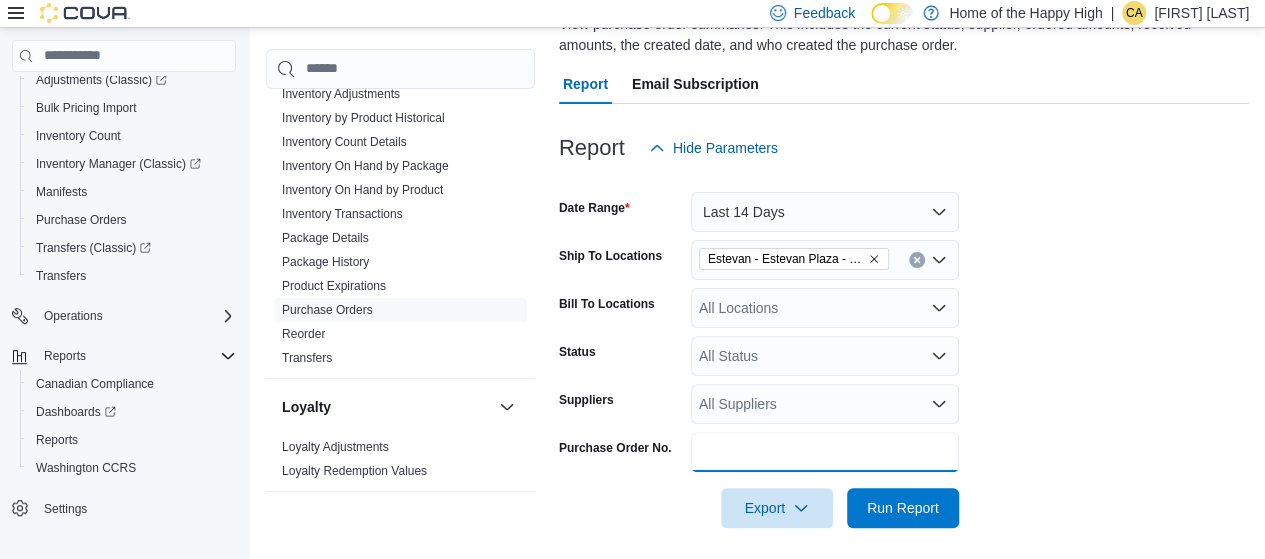 click on "Purchase Order No." at bounding box center [825, 452] 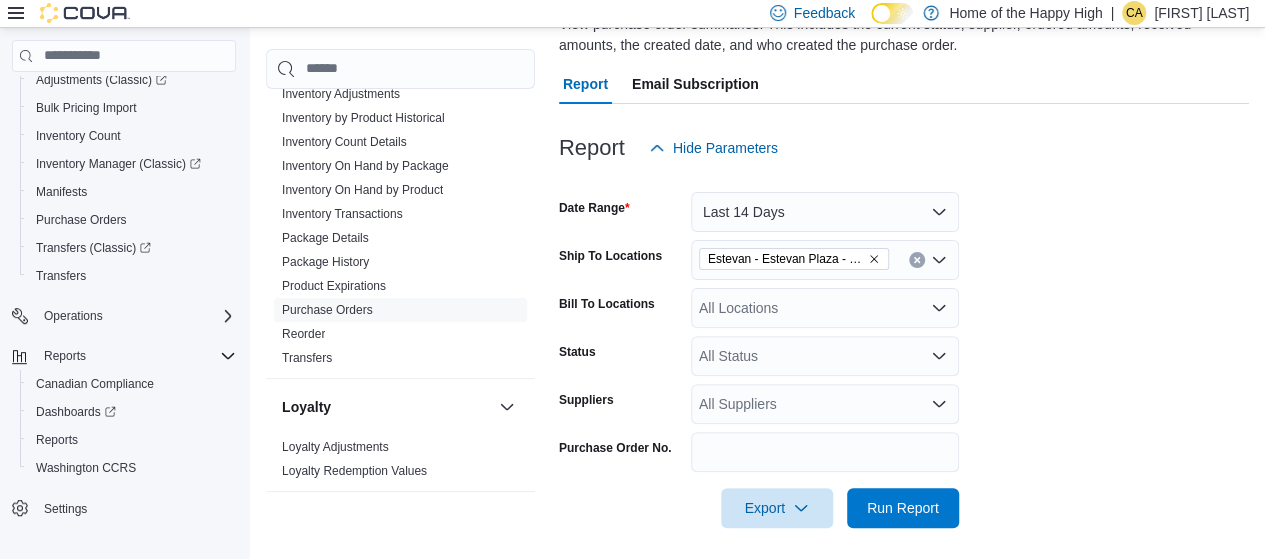 click on "Date Range Last 14 Days Ship To Locations [CITY] - [CITY] Plaza - Fire & Flower Bill To Locations All Locations Status All Status Suppliers All Suppliers Purchase Order No. Export  Run Report" at bounding box center (904, 348) 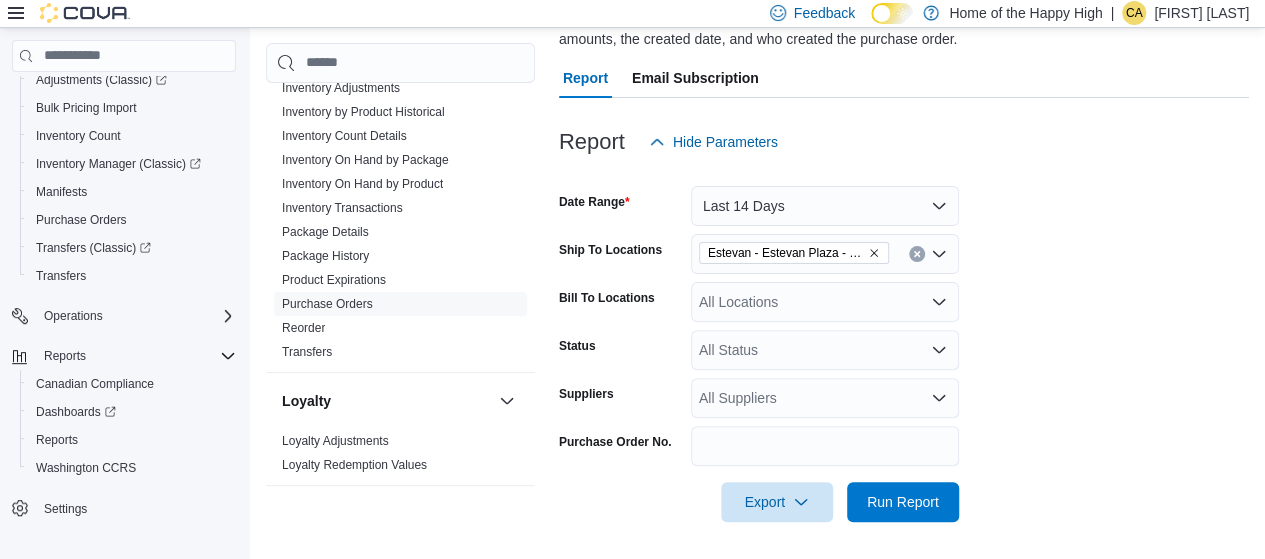 scroll, scrollTop: 175, scrollLeft: 0, axis: vertical 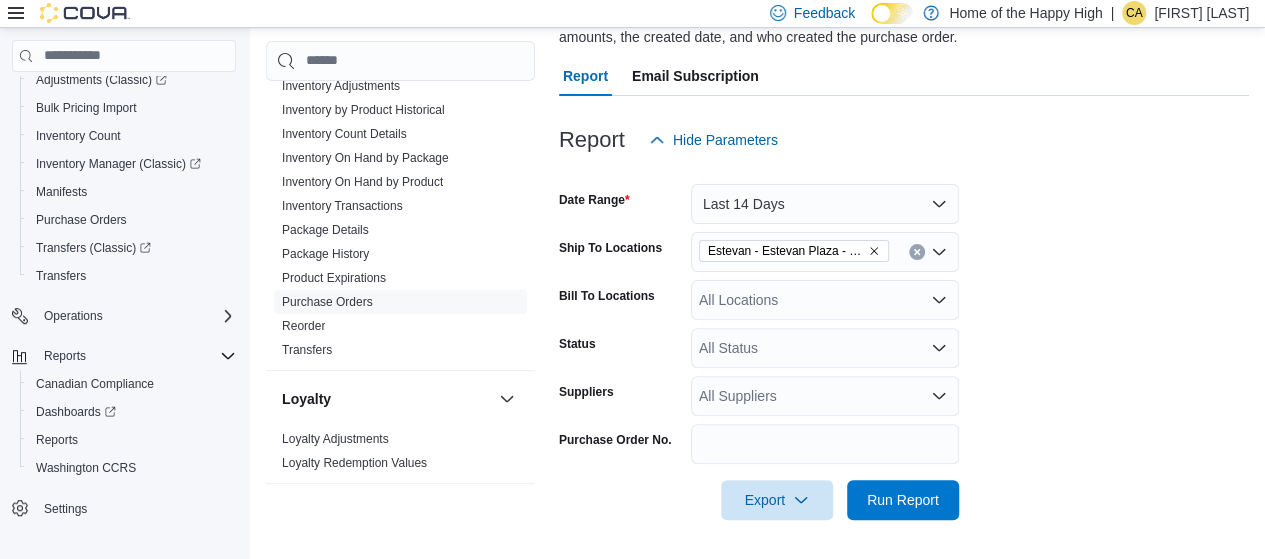 click on "All Suppliers" at bounding box center [825, 396] 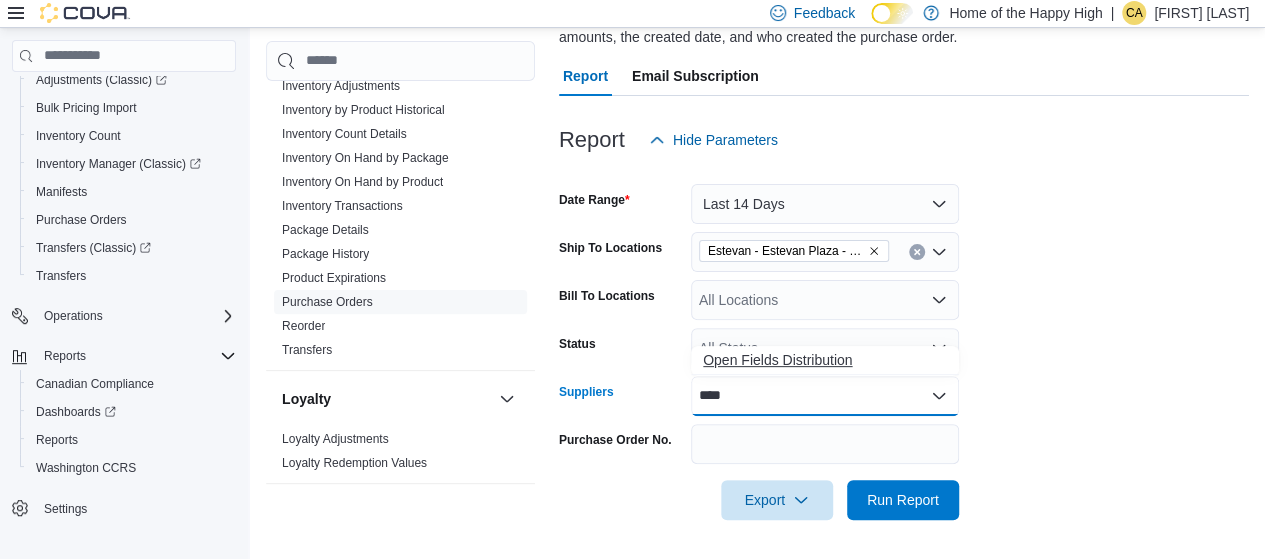 type on "****" 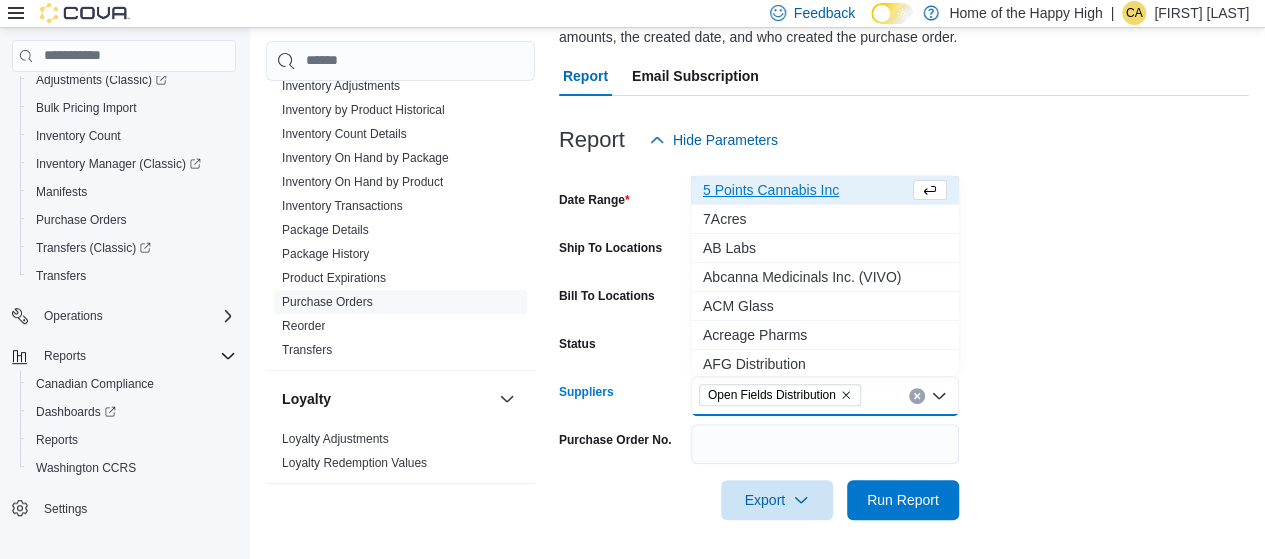 click on "Reports Feedback Cash Management Cash Management Cash Out Details Compliance OCS Transaction Submission Details Customer Customer Activity List Customer Loyalty Points Customer Purchase History Customer Queue New Customers Discounts & Promotions Discounts Promotion Details Promotions Finance GL Account Totals GL Transactions Inventory Inventory Adjustments Inventory by Product Historical Inventory Count Details Inventory On Hand by Package Inventory On Hand by Product Inventory Transactions Package Details Package History Product Expirations Purchase Orders Reorder Transfers Loyalty Loyalty Adjustments Loyalty Redemption Values OCM OCM Weekly Inventory Pricing Price Sheet Products Catalog Export Products to Archive Sales End Of Day Itemized Sales Sales by Classification Sales by Day Sales by Employee (Created) Sales by Employee (Tendered) Sales by Invoice Sales by Invoice & Product Sales by Location Sales by Location per Day Sales by Product Sales by Product & Location Sales by Product & Location per Day" at bounding box center [757, 206] 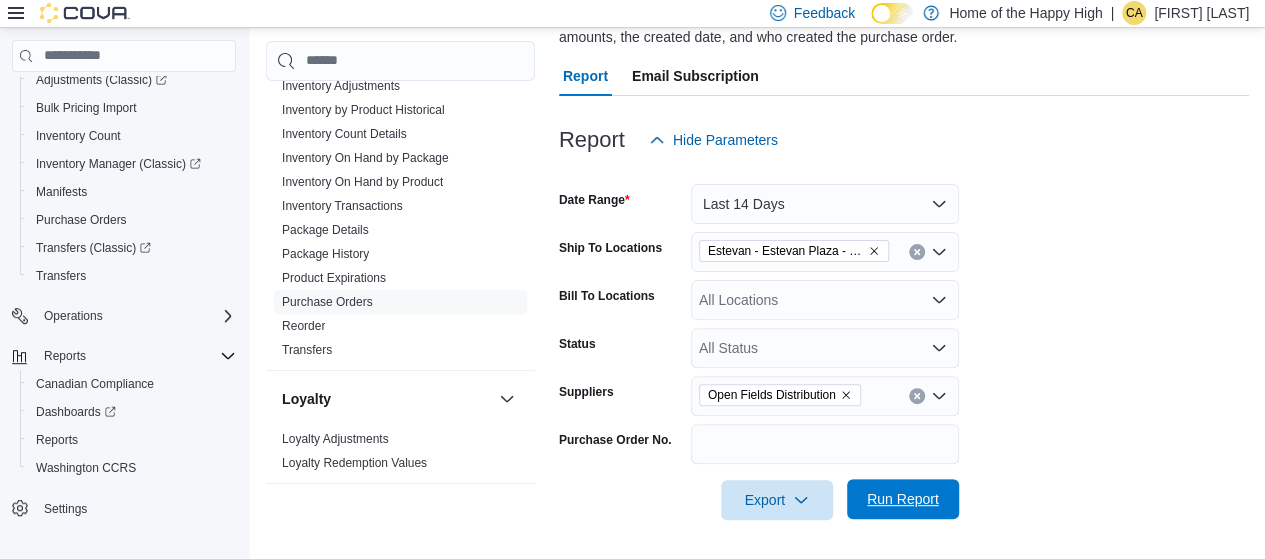 click on "Run Report" at bounding box center (903, 499) 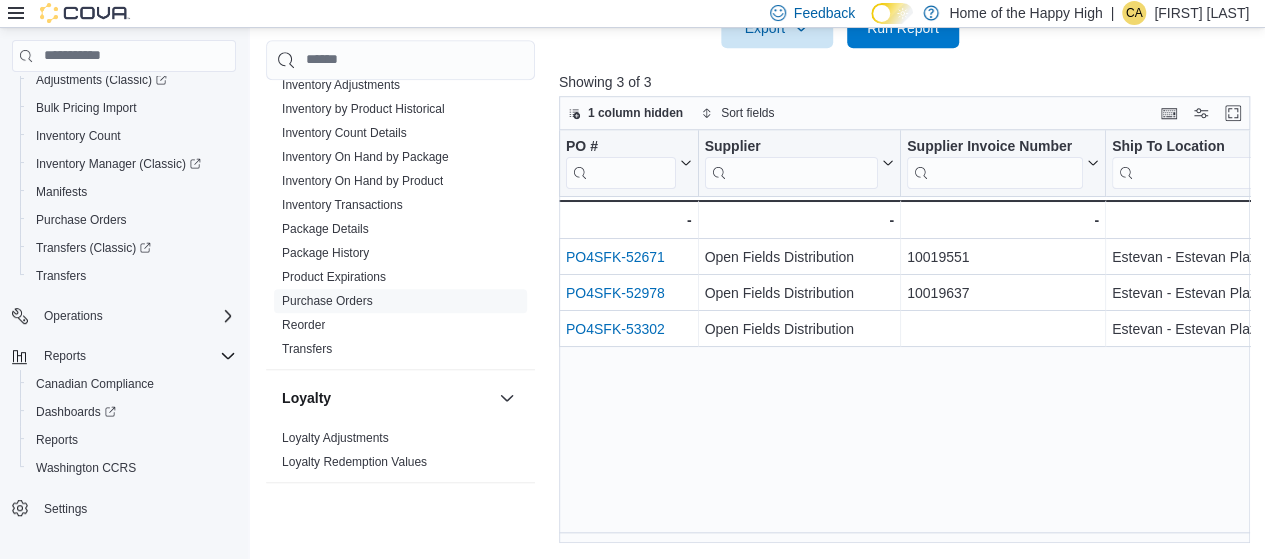 scroll, scrollTop: 647, scrollLeft: 0, axis: vertical 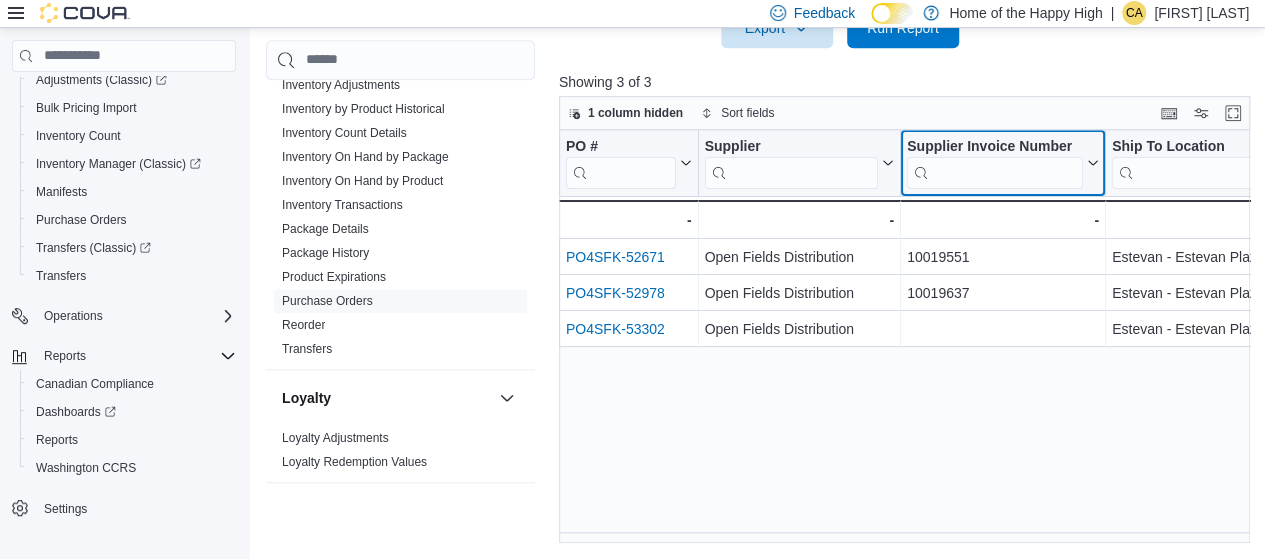 click on "Supplier Invoice Number Click to view column header actions" at bounding box center (1003, 163) 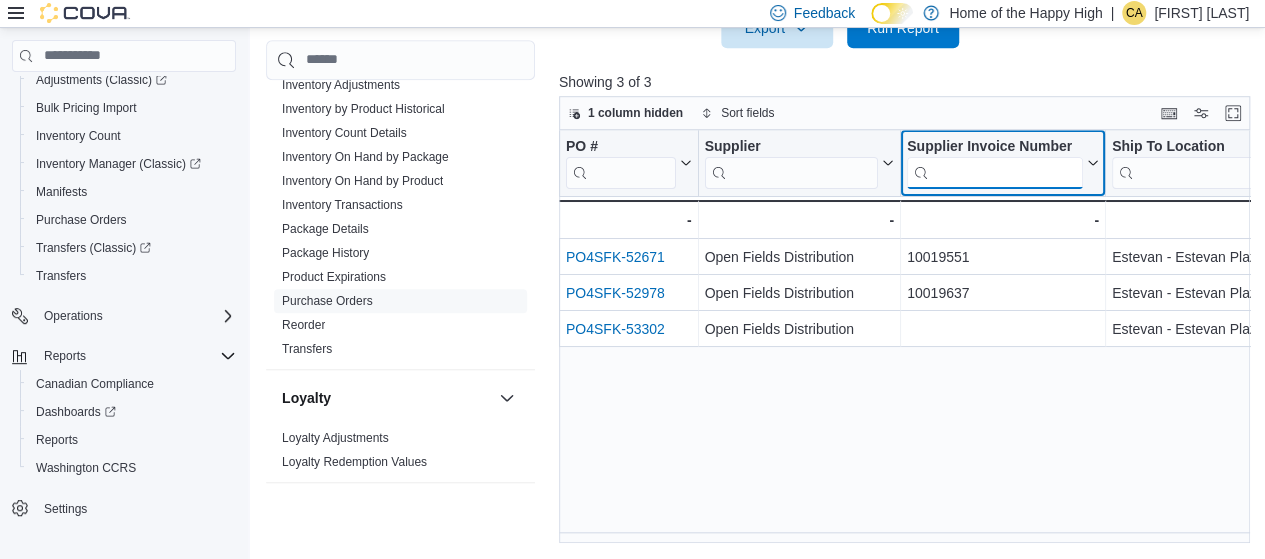 click at bounding box center [995, 173] 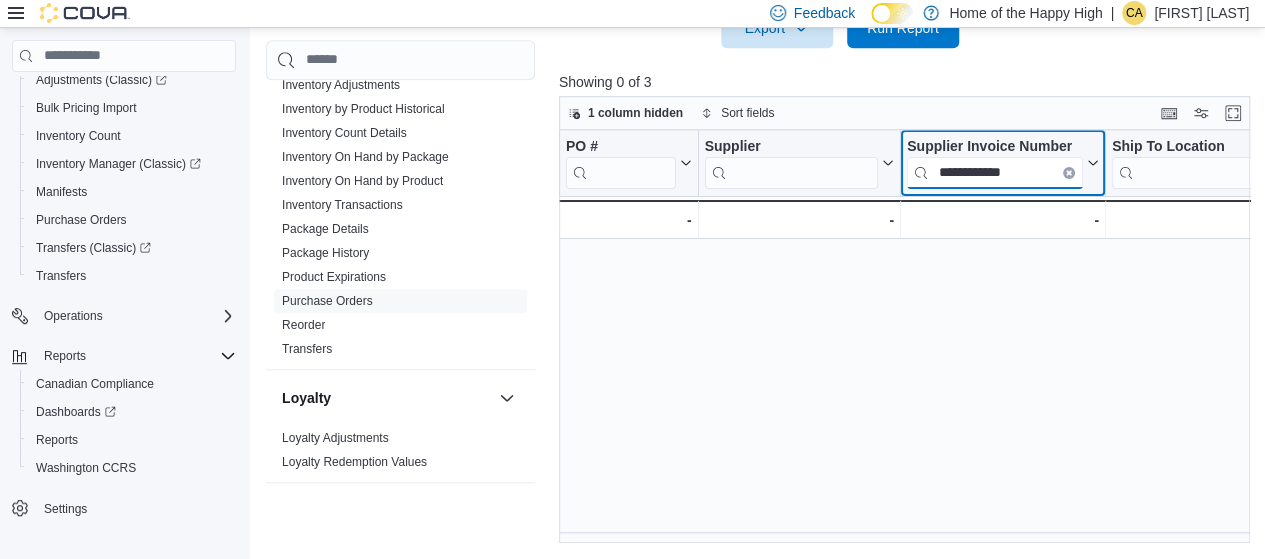 type 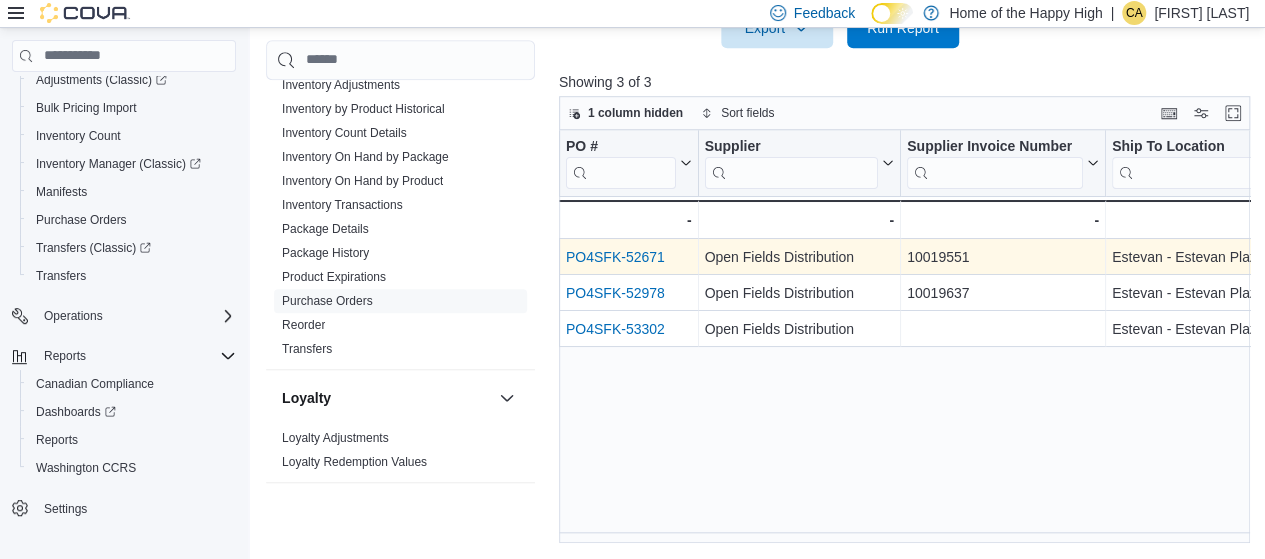 click on "PO4SFK-52671" at bounding box center (615, 257) 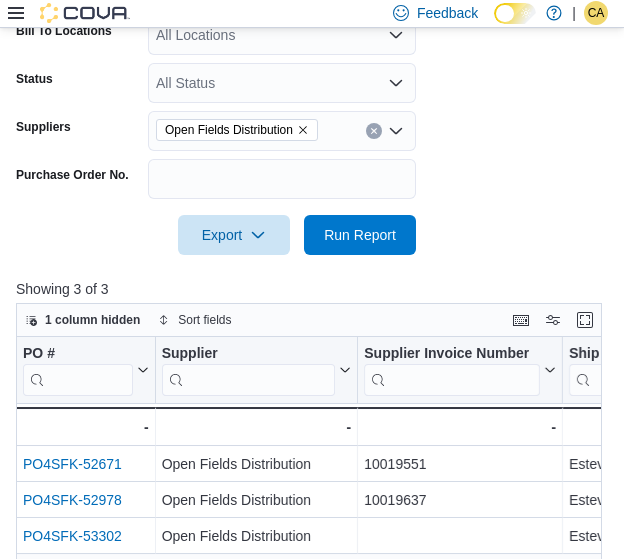 scroll, scrollTop: 147, scrollLeft: 0, axis: vertical 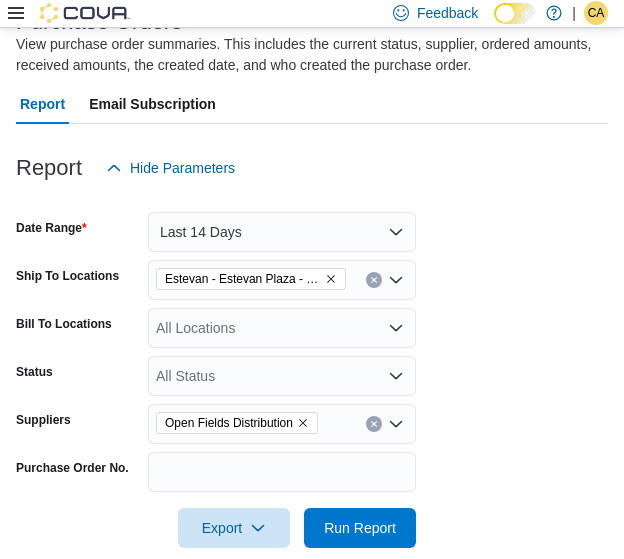 click 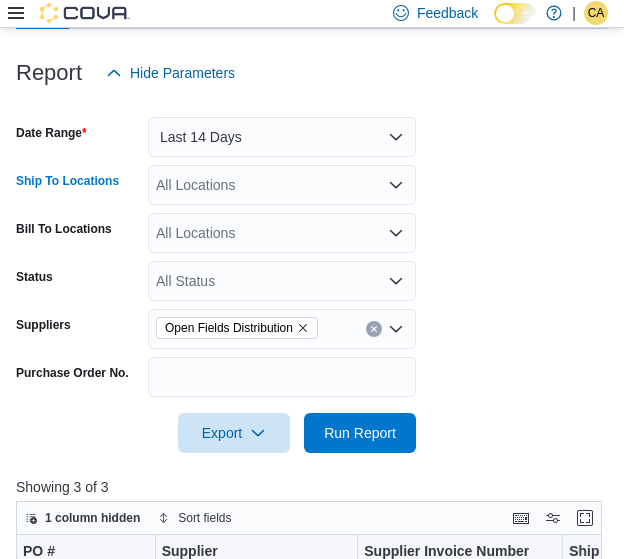 scroll, scrollTop: 400, scrollLeft: 0, axis: vertical 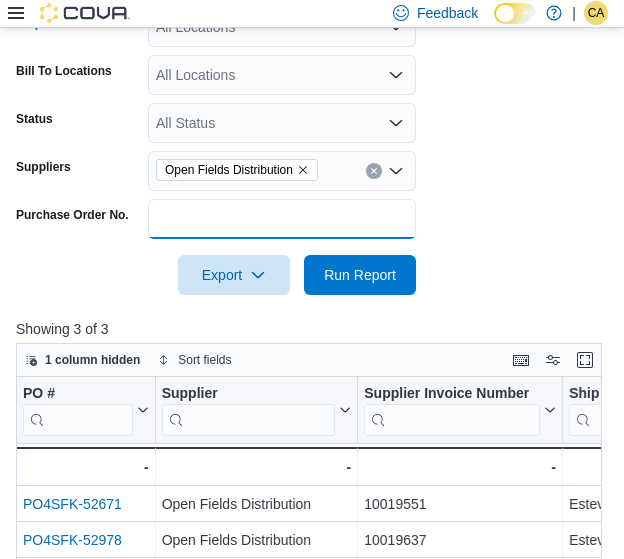 click on "Purchase Order No." at bounding box center [282, 219] 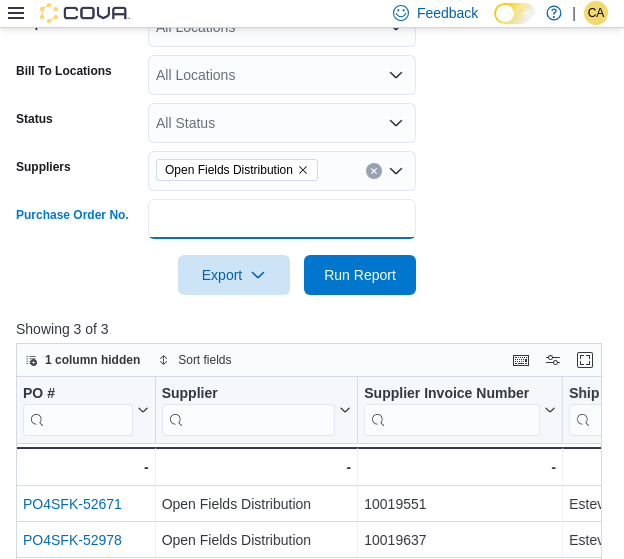 paste on "**********" 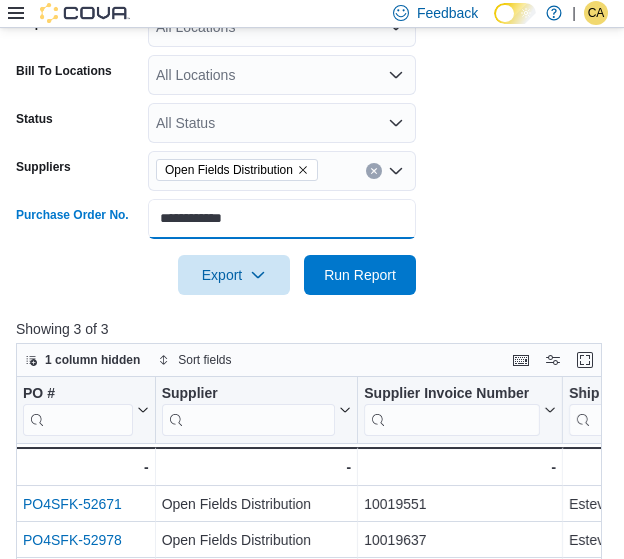 type on "**********" 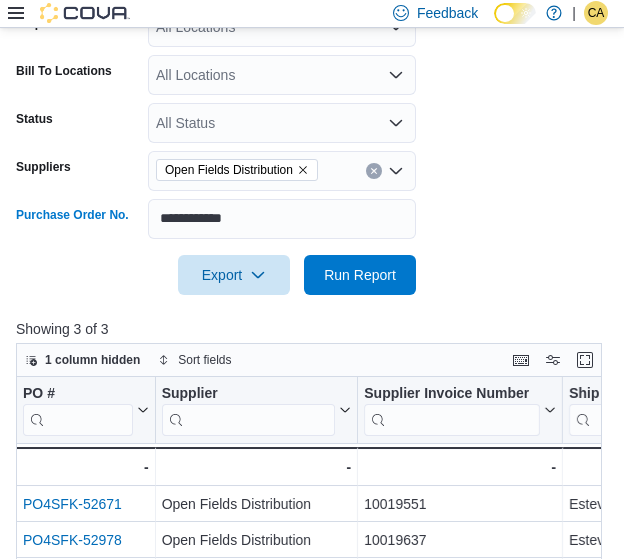 click 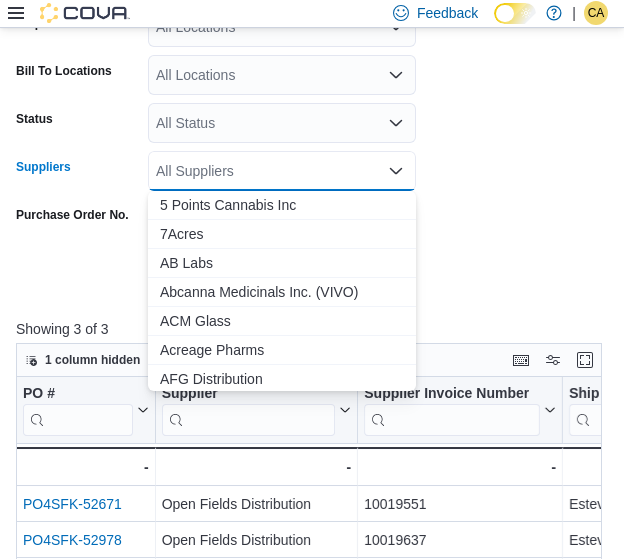 click on "**********" at bounding box center (312, 115) 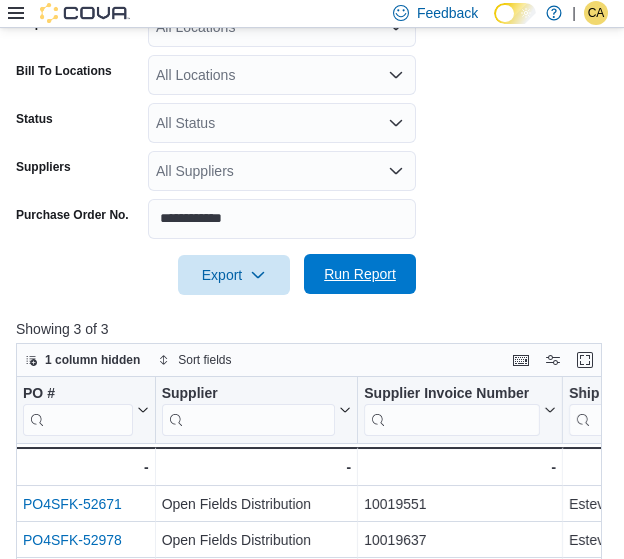 click on "Run Report" at bounding box center (360, 274) 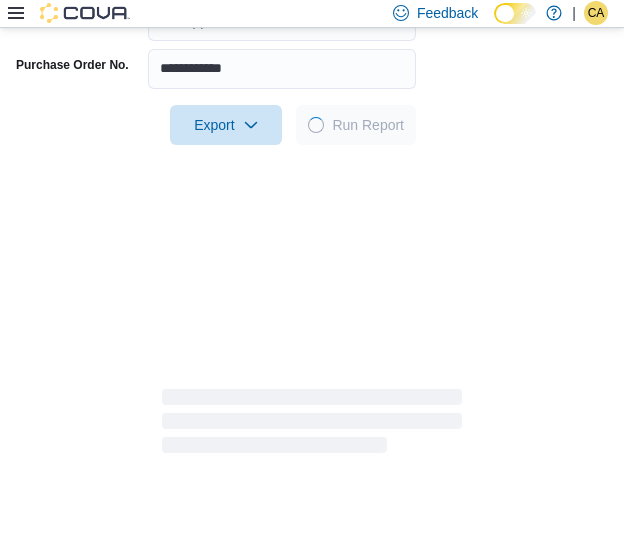 scroll, scrollTop: 487, scrollLeft: 0, axis: vertical 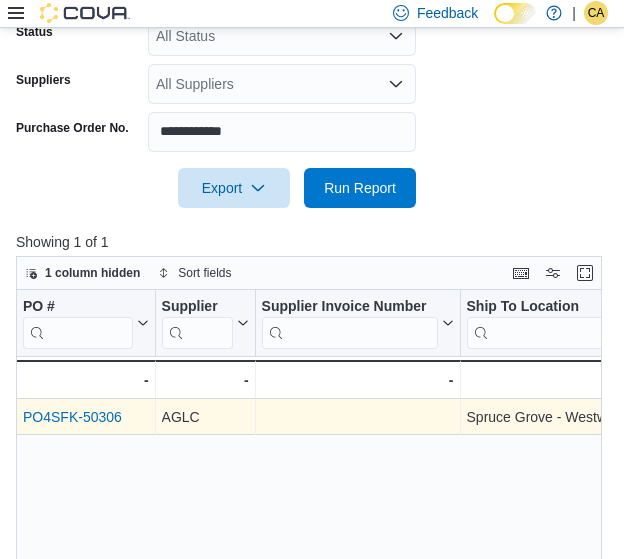 click on "PO4SFK-50306" at bounding box center [72, 417] 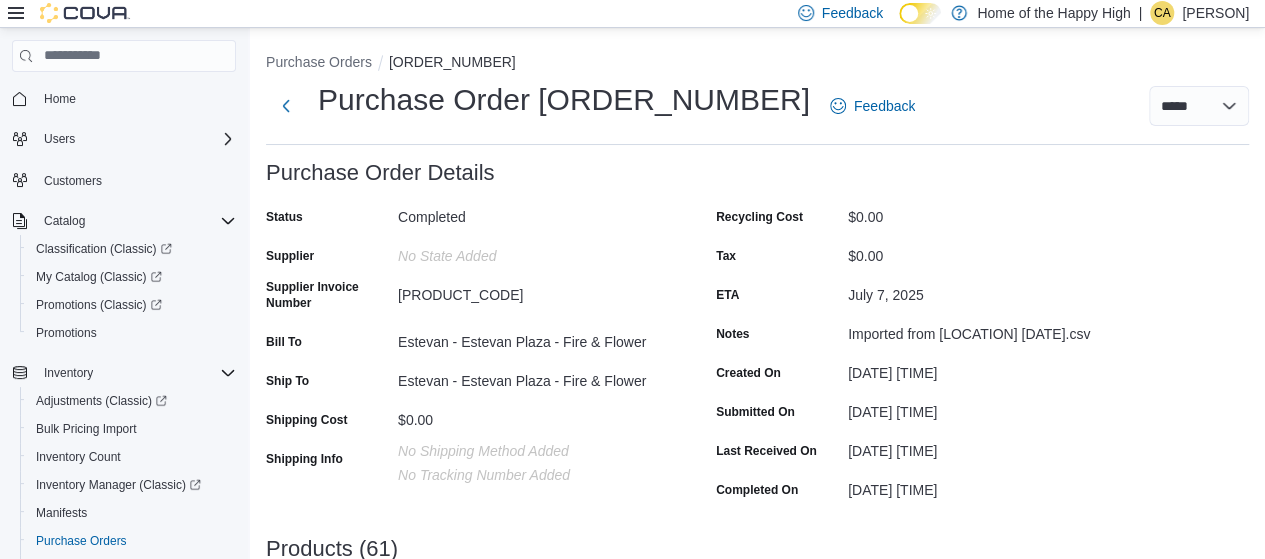 scroll, scrollTop: 100, scrollLeft: 0, axis: vertical 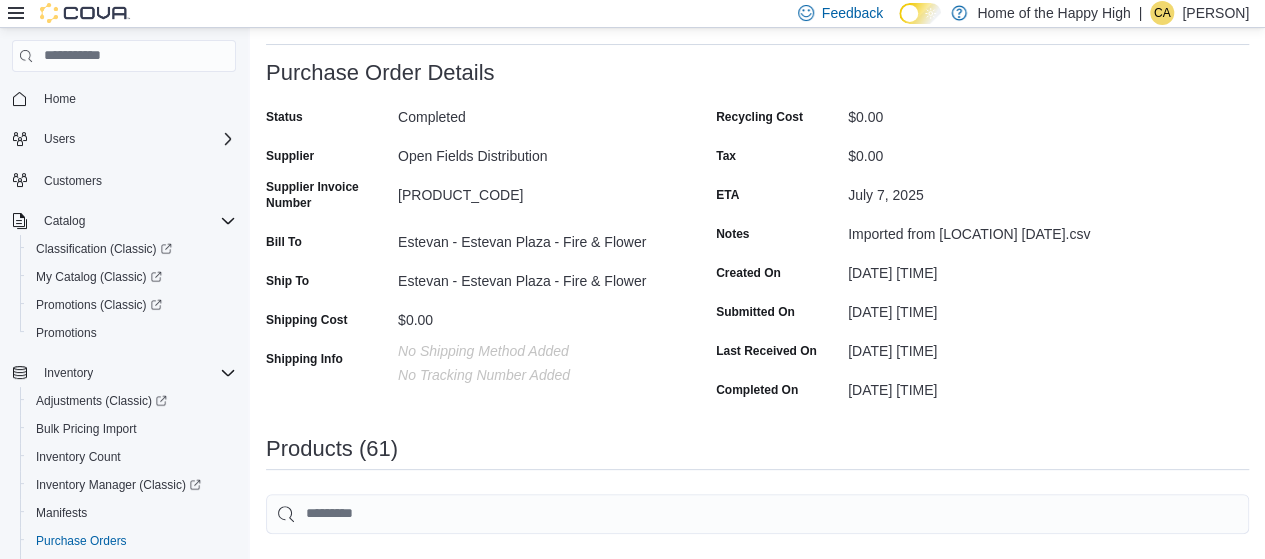 click on "[PRODUCT_CODE]" at bounding box center [532, 191] 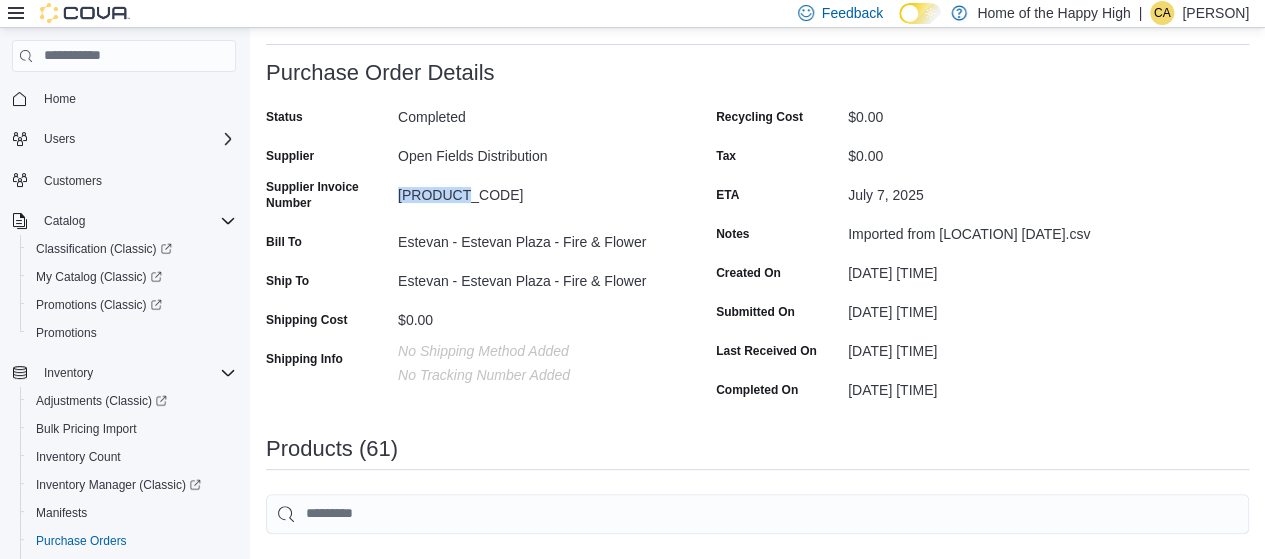 click on "10019551" at bounding box center (532, 191) 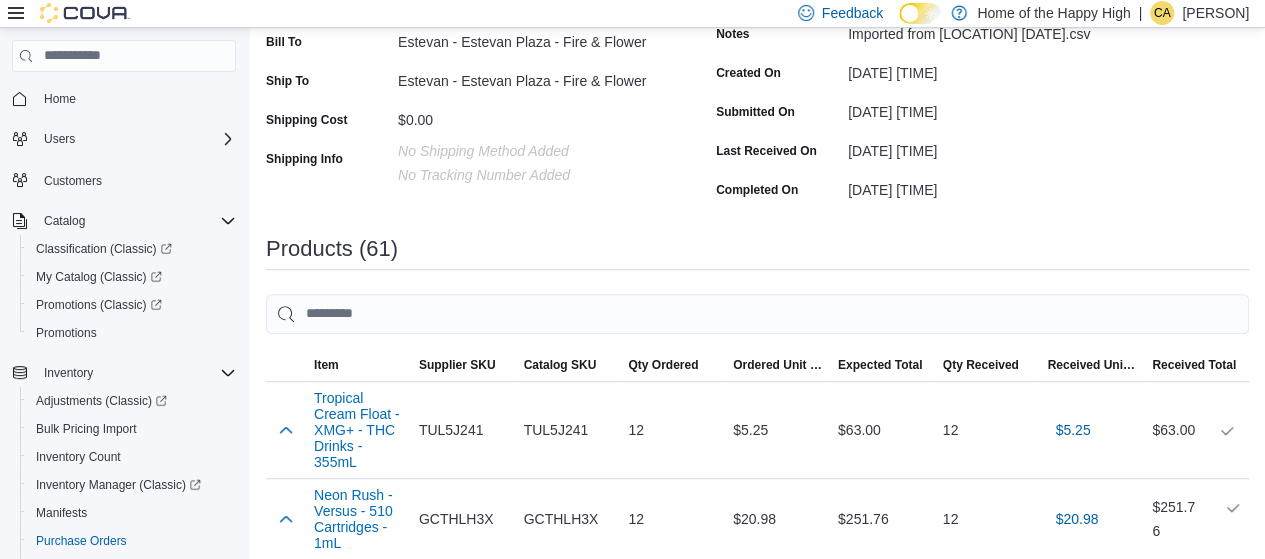 scroll, scrollTop: 0, scrollLeft: 0, axis: both 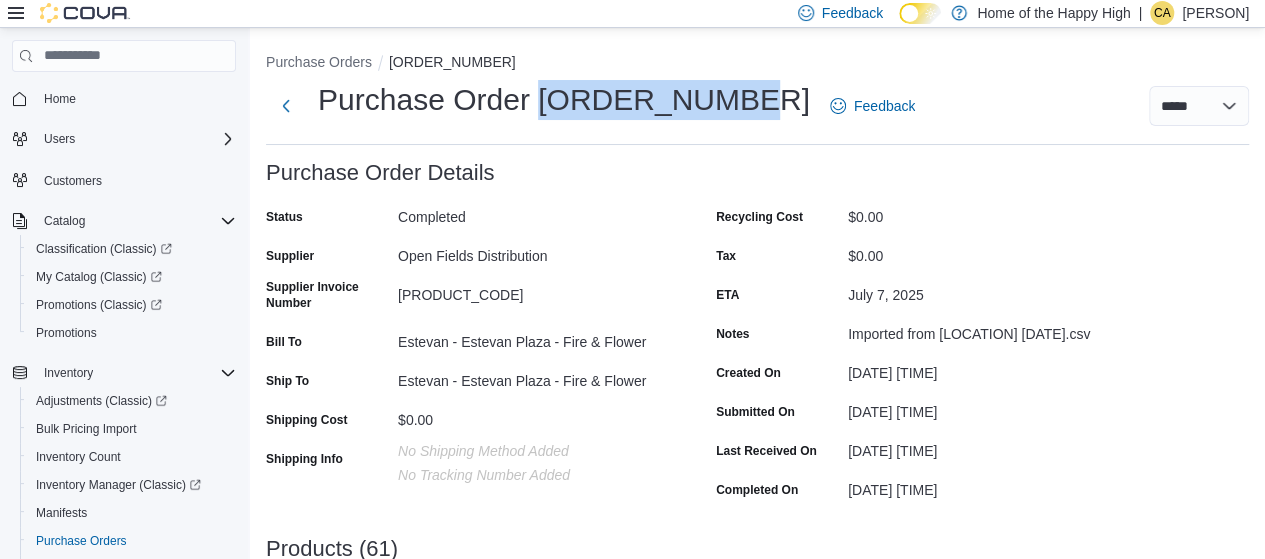 drag, startPoint x: 538, startPoint y: 99, endPoint x: 744, endPoint y: 104, distance: 206.06067 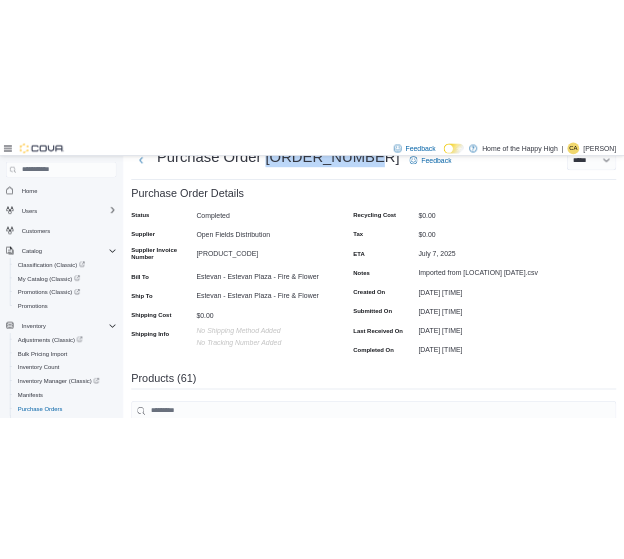 scroll, scrollTop: 100, scrollLeft: 0, axis: vertical 